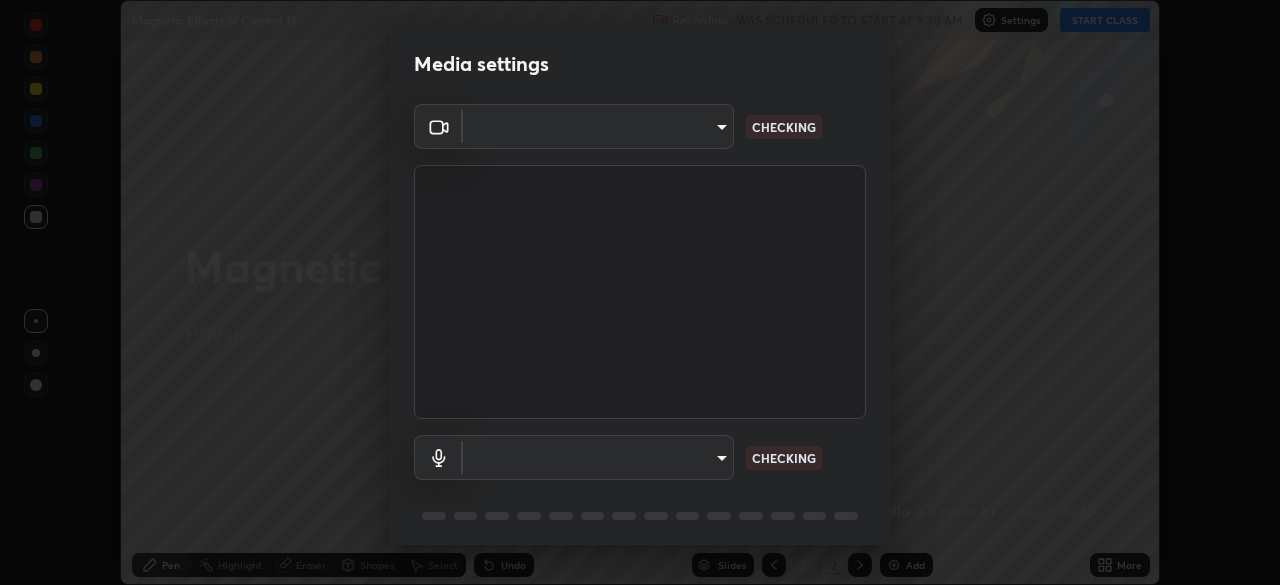 scroll, scrollTop: 0, scrollLeft: 0, axis: both 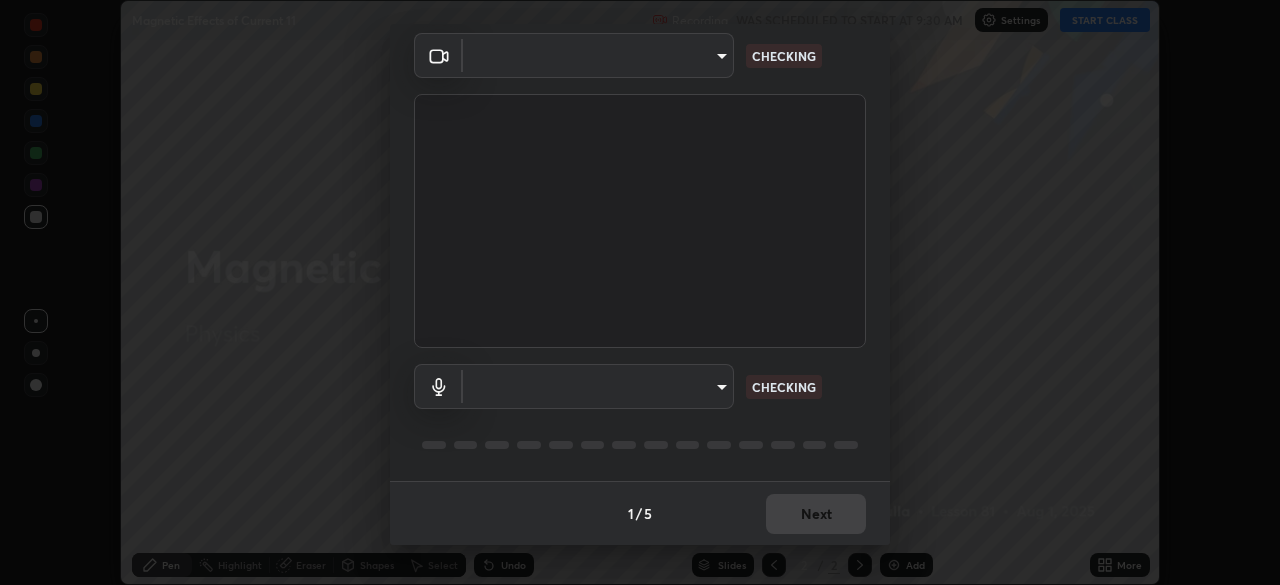 type on "[HASH]" 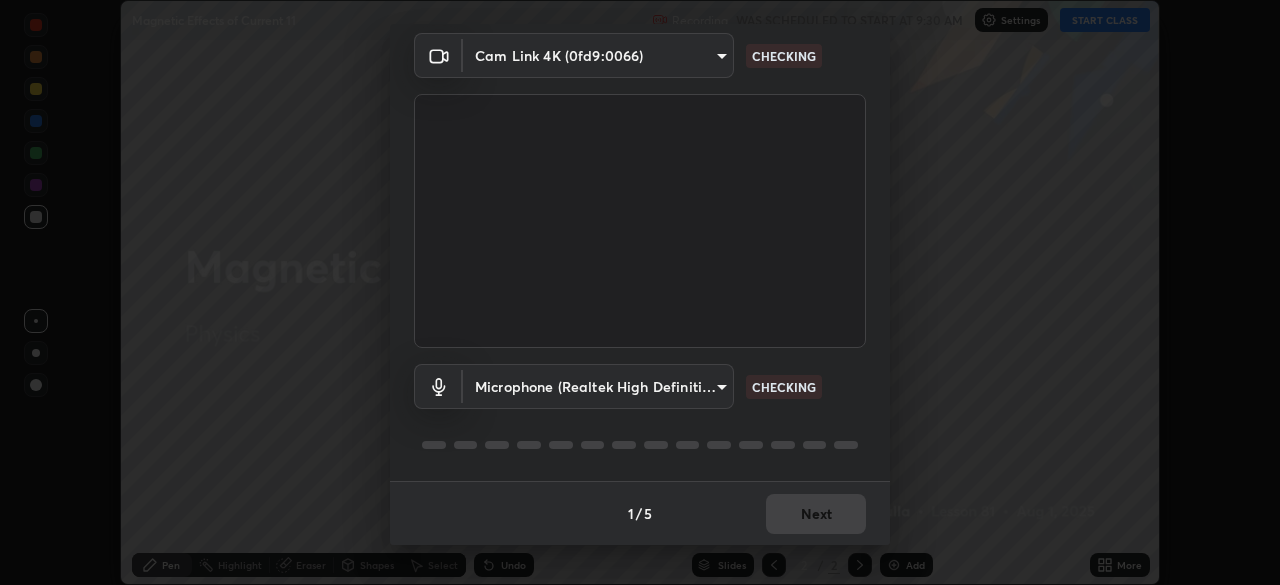 click on "Erase all Magnetic Effects of Current 11 Recording WAS SCHEDULED TO START AT  9:30 AM Settings START CLASS Setting up your live class Magnetic Effects of Current 11 • L81 of Physics [FIRST] [LAST] Pen Highlight Eraser Shapes Select Undo Slides 2 / 2 Add More No doubts shared Encourage your learners to ask a doubt for better clarity Report an issue Reason for reporting Buffering Chat not working Audio - Video sync issue Educator video quality low ​ Attach an image Report Media settings Cam Link 4K (0fd9:0066) [HASH] CHECKING Microphone (Realtek High Definition Audio) [HASH] CHECKING 1 / 5 Next" at bounding box center [640, 292] 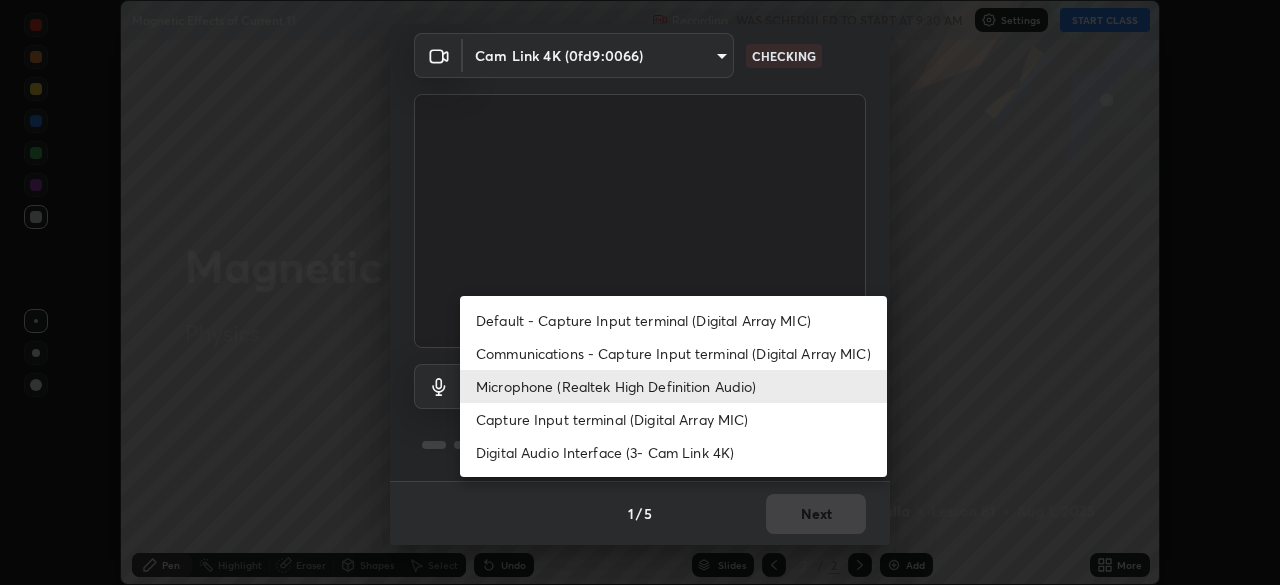 click on "Default - Capture Input terminal (Digital Array MIC)" at bounding box center [673, 320] 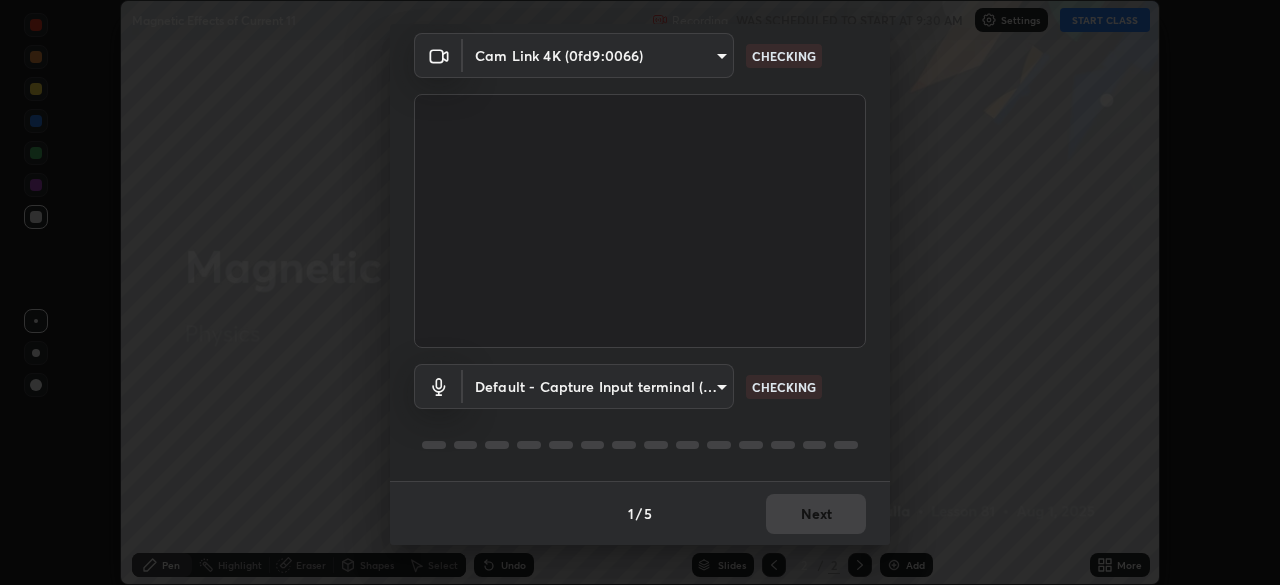click on "Erase all Magnetic Effects of Current 11 Recording WAS SCHEDULED TO START AT  9:30 AM Settings START CLASS Setting up your live class Magnetic Effects of Current 11 • L81 of Physics [FIRST] [LAST] Pen Highlight Eraser Shapes Select Undo Slides 2 / 2 Add More No doubts shared Encourage your learners to ask a doubt for better clarity Report an issue Reason for reporting Buffering Chat not working Audio - Video sync issue Educator video quality low ​ Attach an image Report Media settings Cam Link 4K (0fd9:0066) [HASH] CHECKING Default - Capture Input terminal (Digital Array MIC) default CHECKING 1 / 5 Next" at bounding box center [640, 292] 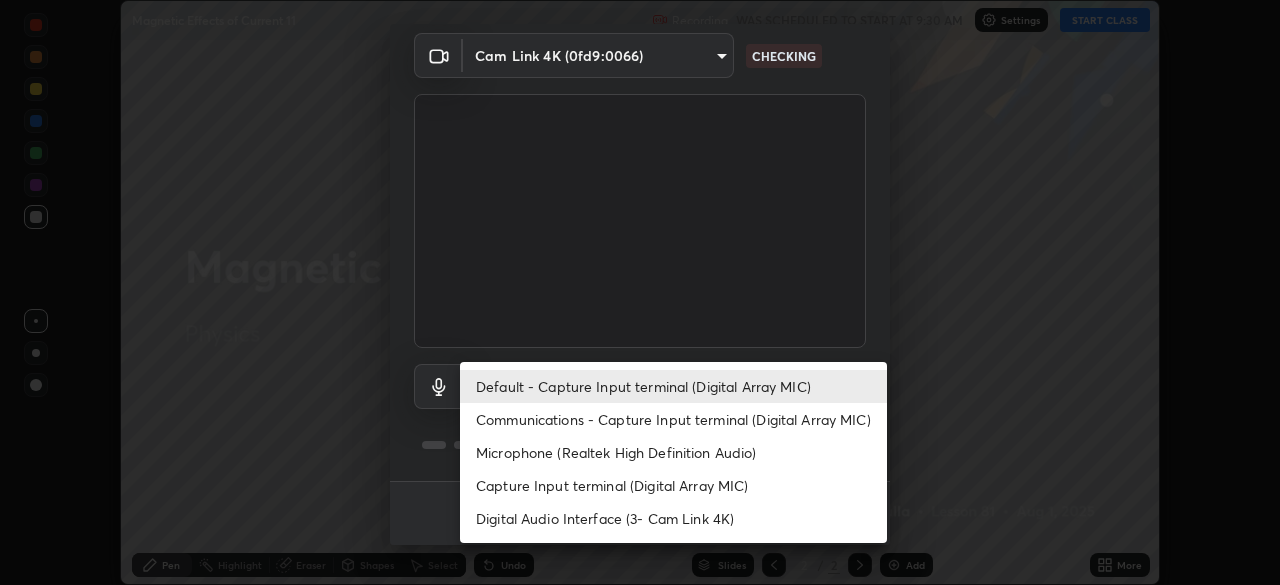 click on "Microphone (Realtek High Definition Audio)" at bounding box center [673, 452] 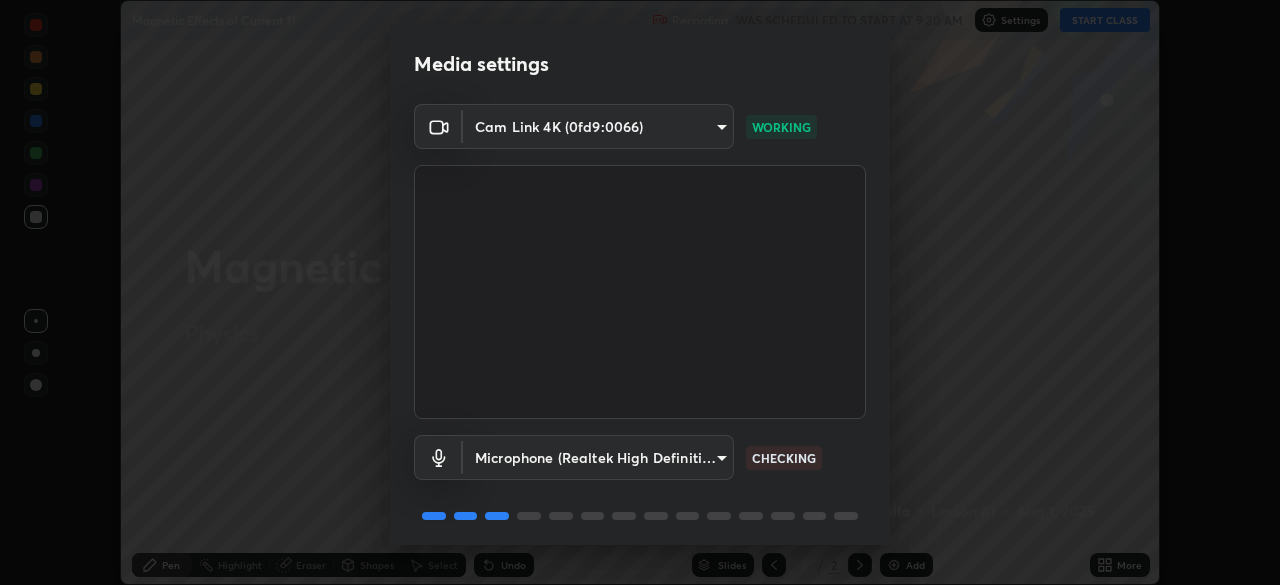 scroll, scrollTop: 71, scrollLeft: 0, axis: vertical 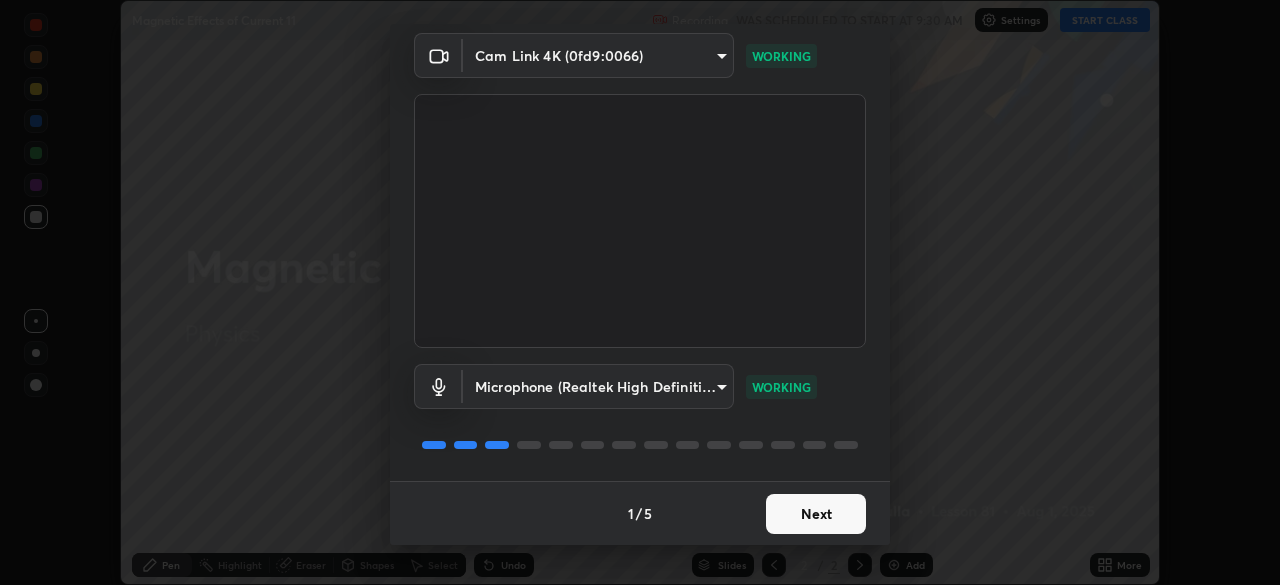 click on "Next" at bounding box center (816, 514) 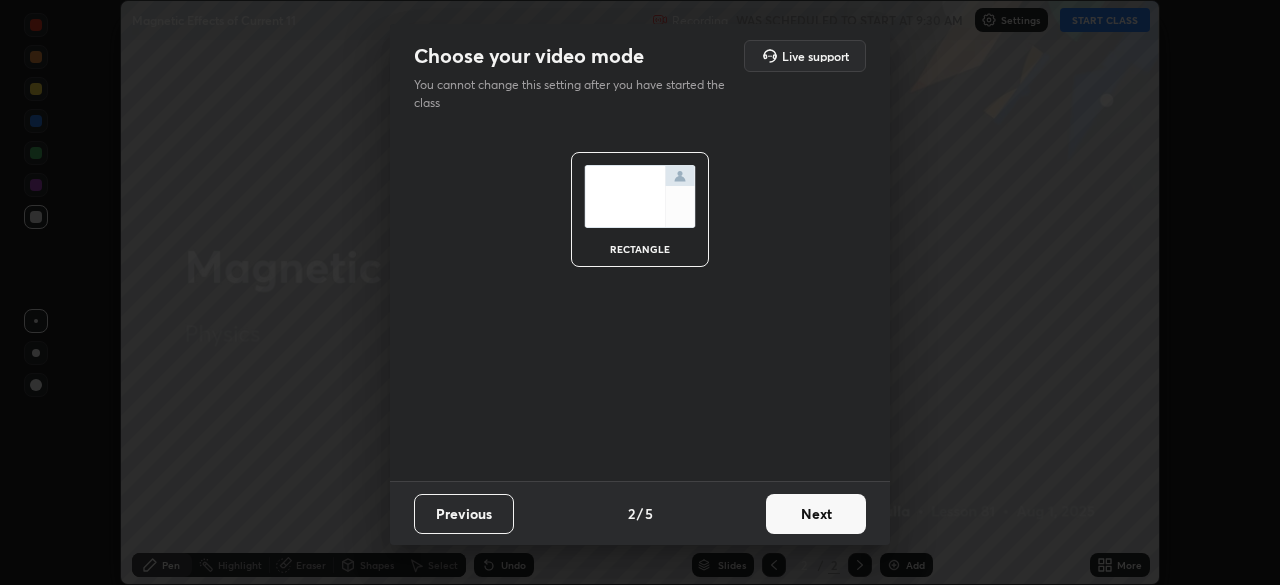 scroll, scrollTop: 0, scrollLeft: 0, axis: both 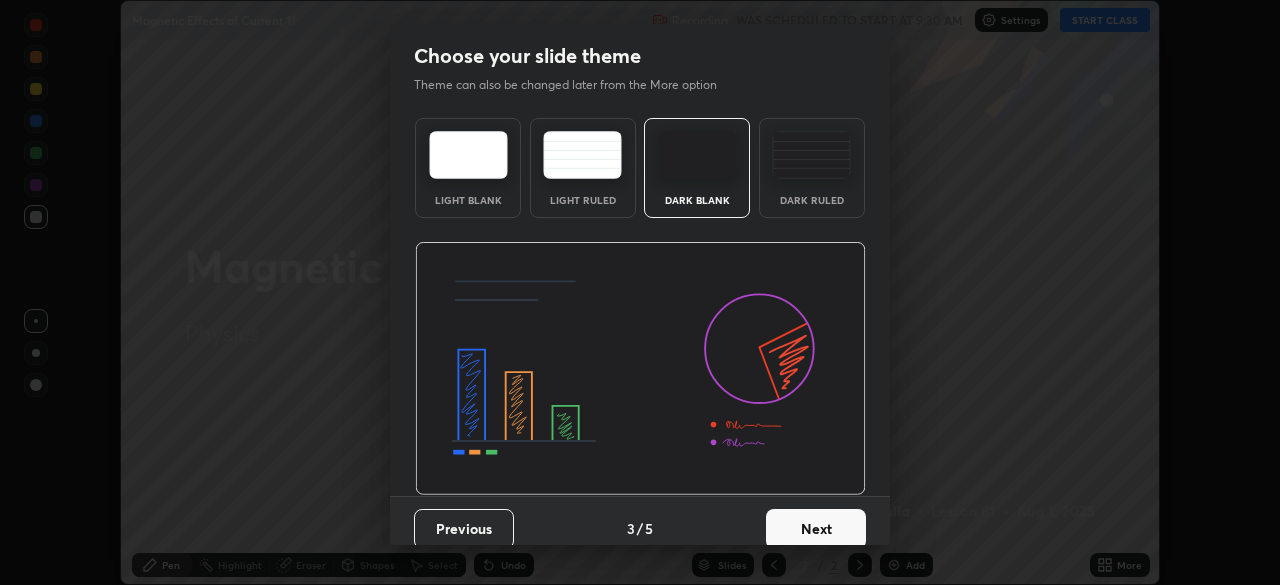 click on "Next" at bounding box center [816, 529] 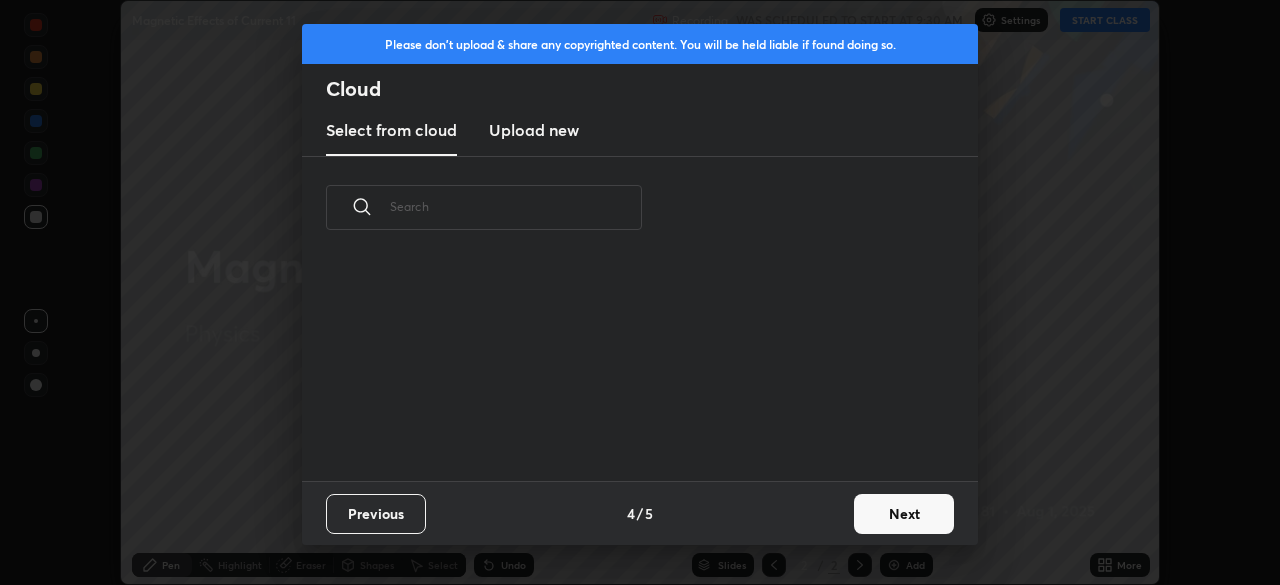 click on "Next" at bounding box center (904, 514) 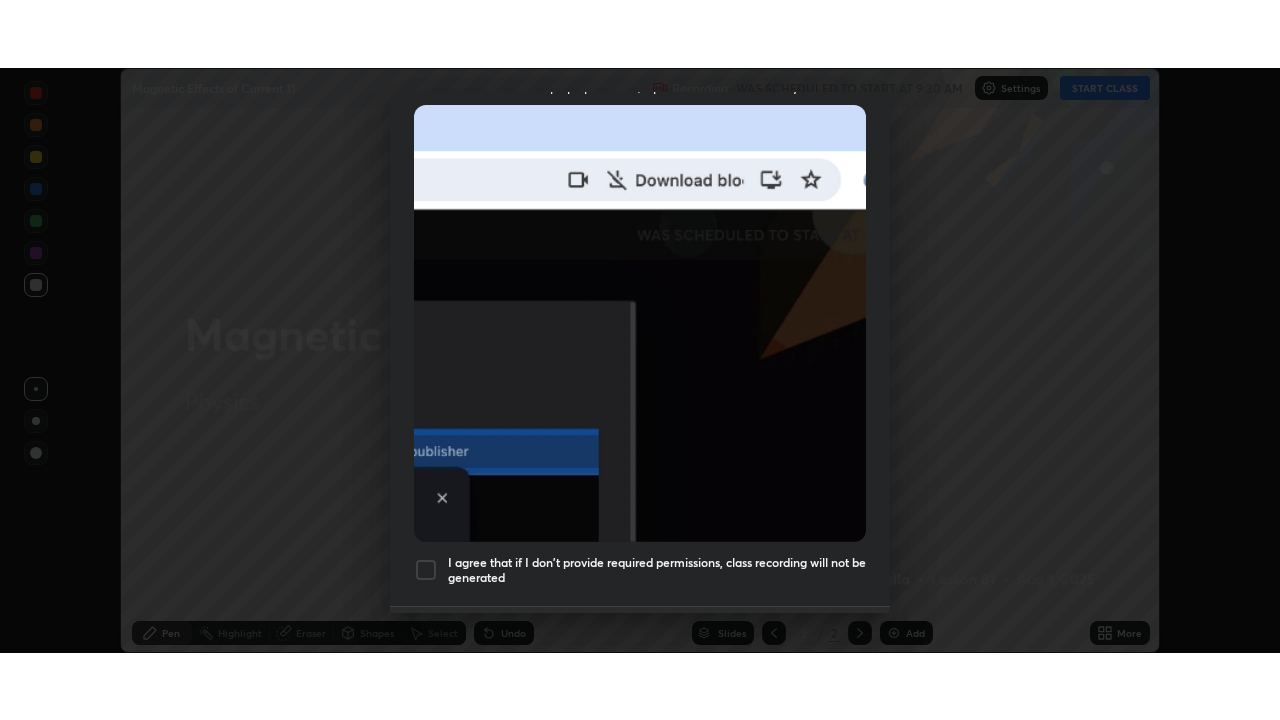 scroll, scrollTop: 479, scrollLeft: 0, axis: vertical 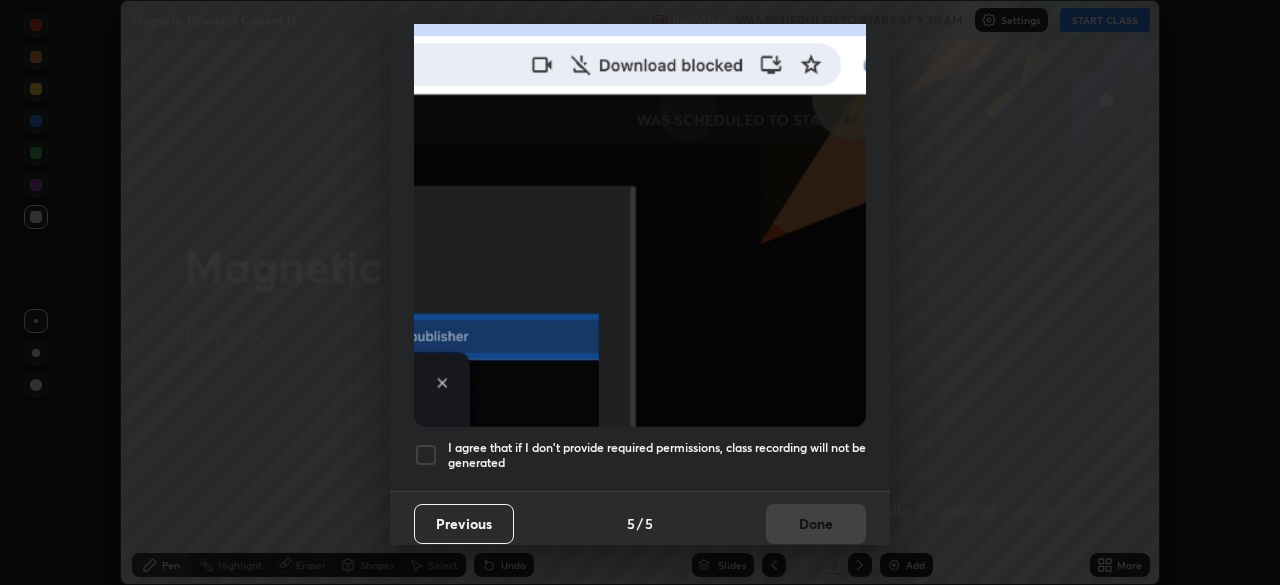 click on "I agree that if I don't provide required permissions, class recording will not be generated" at bounding box center [657, 455] 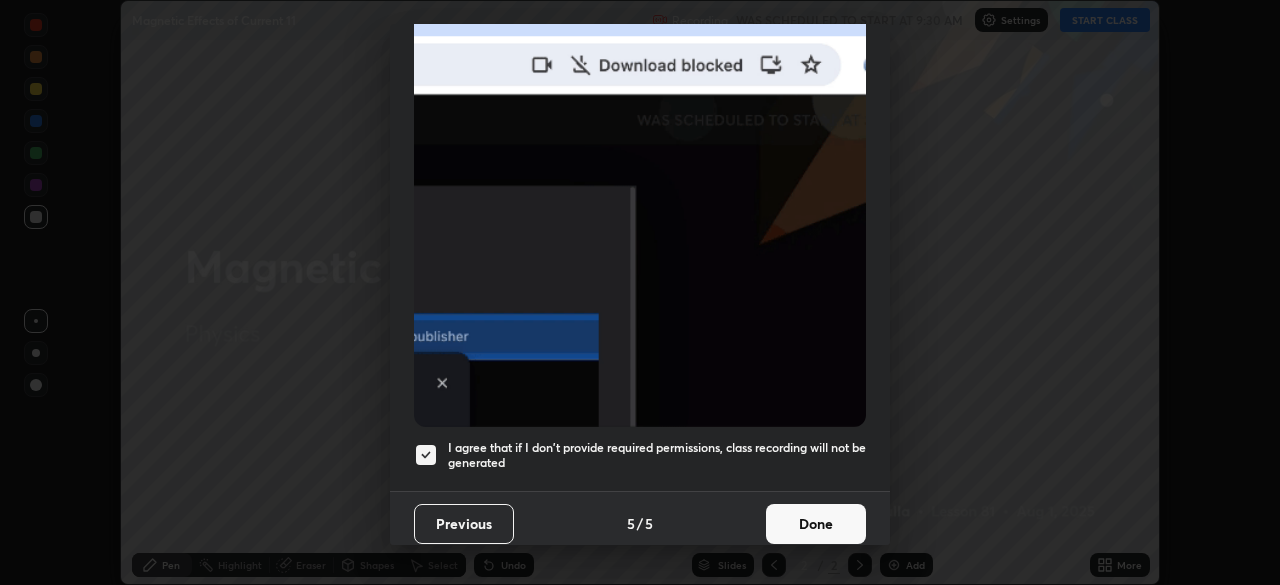 click on "Done" at bounding box center [816, 524] 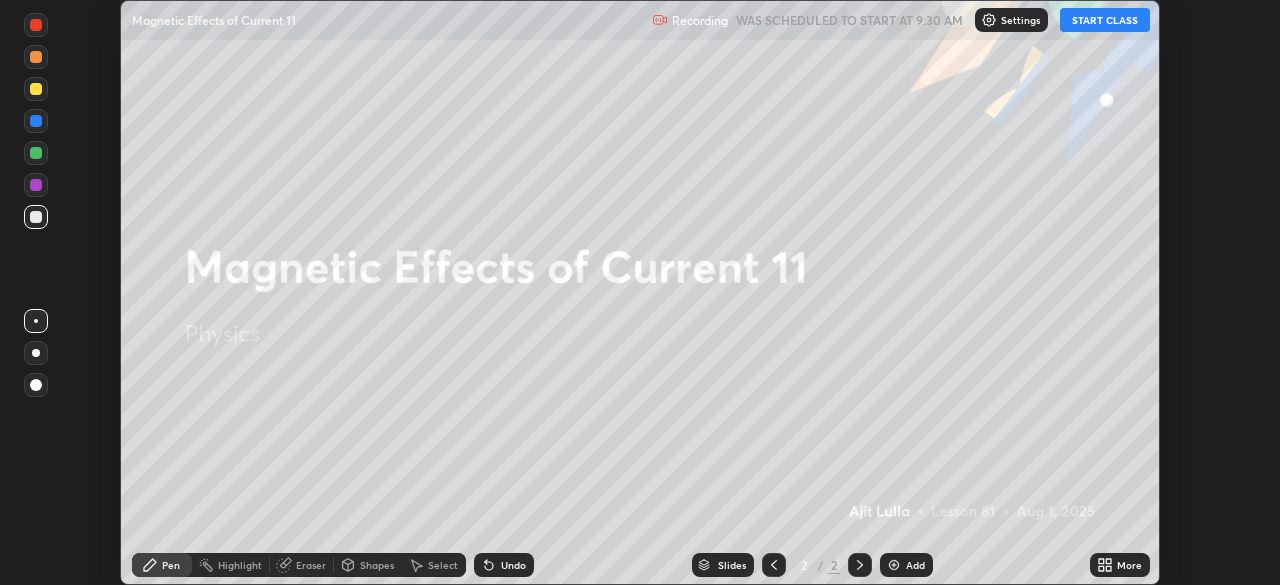 click on "START CLASS" at bounding box center (1105, 20) 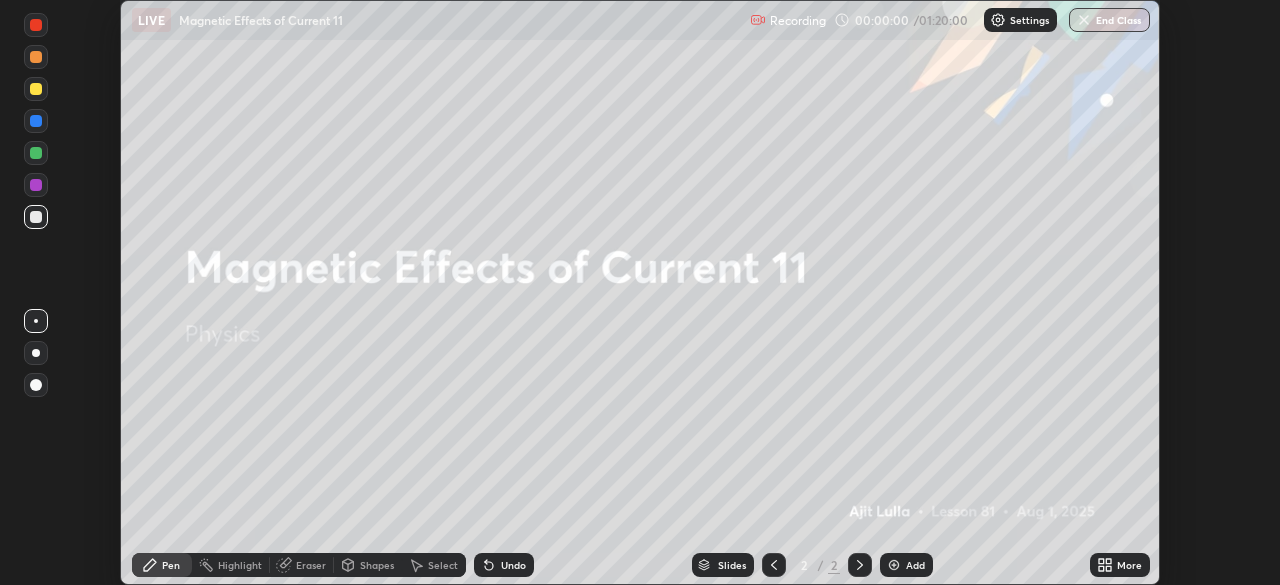 click 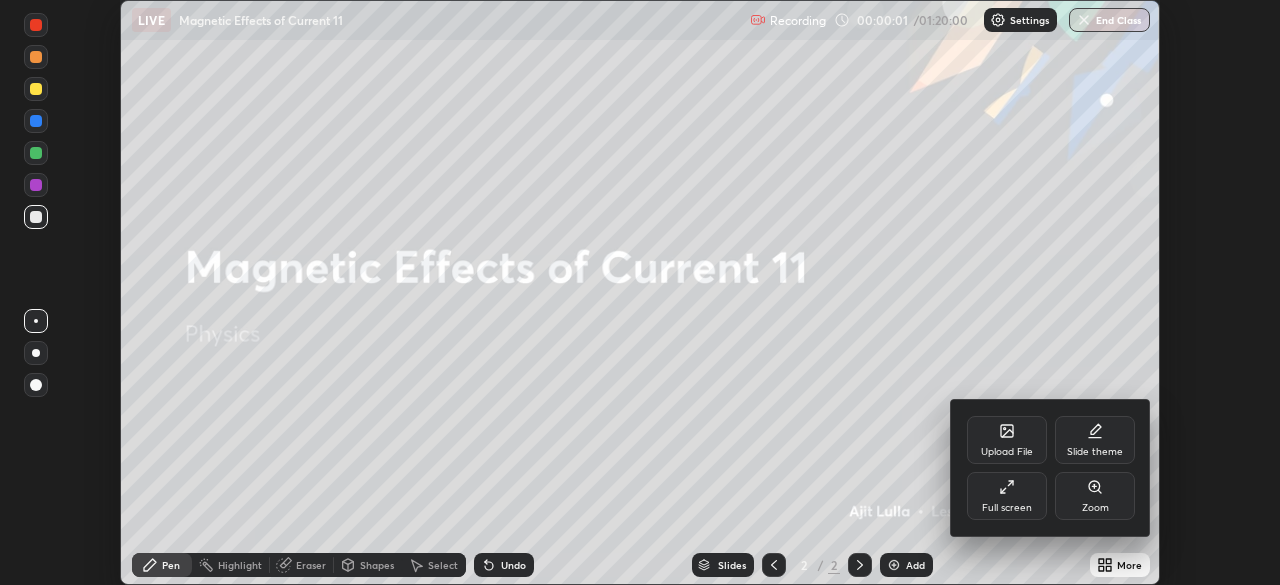 click on "Full screen" at bounding box center [1007, 496] 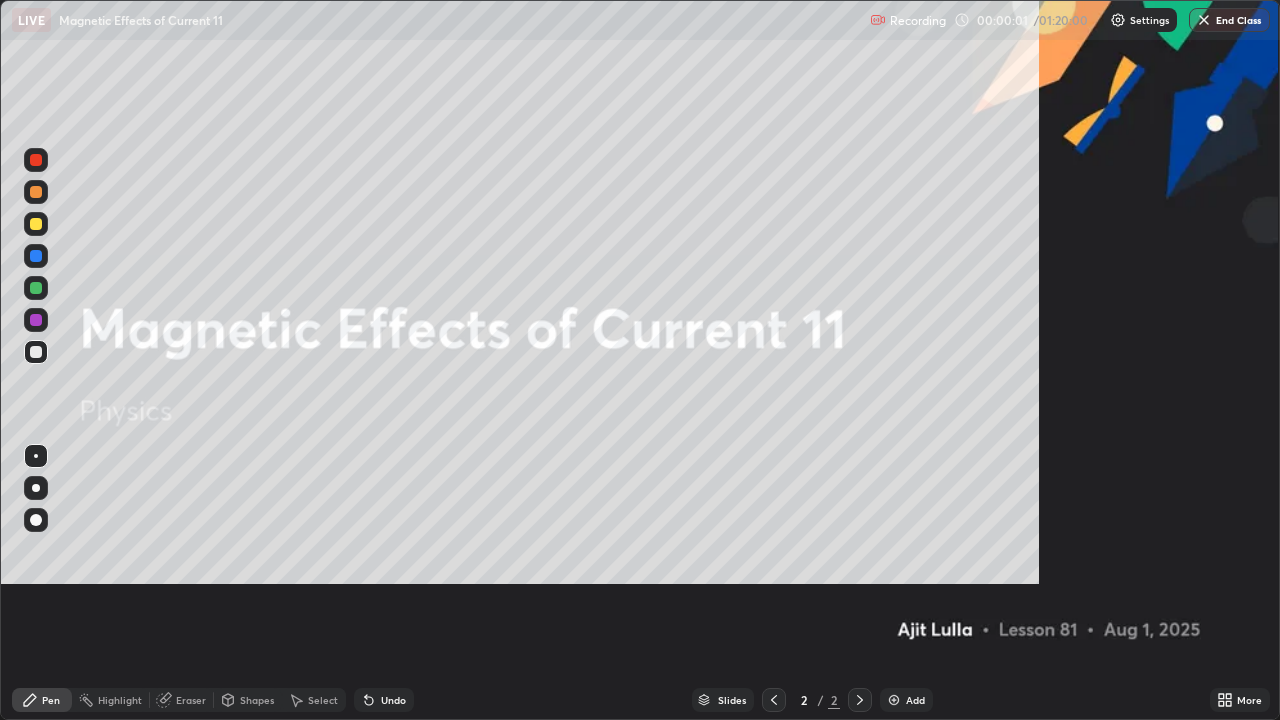 scroll, scrollTop: 99280, scrollLeft: 98720, axis: both 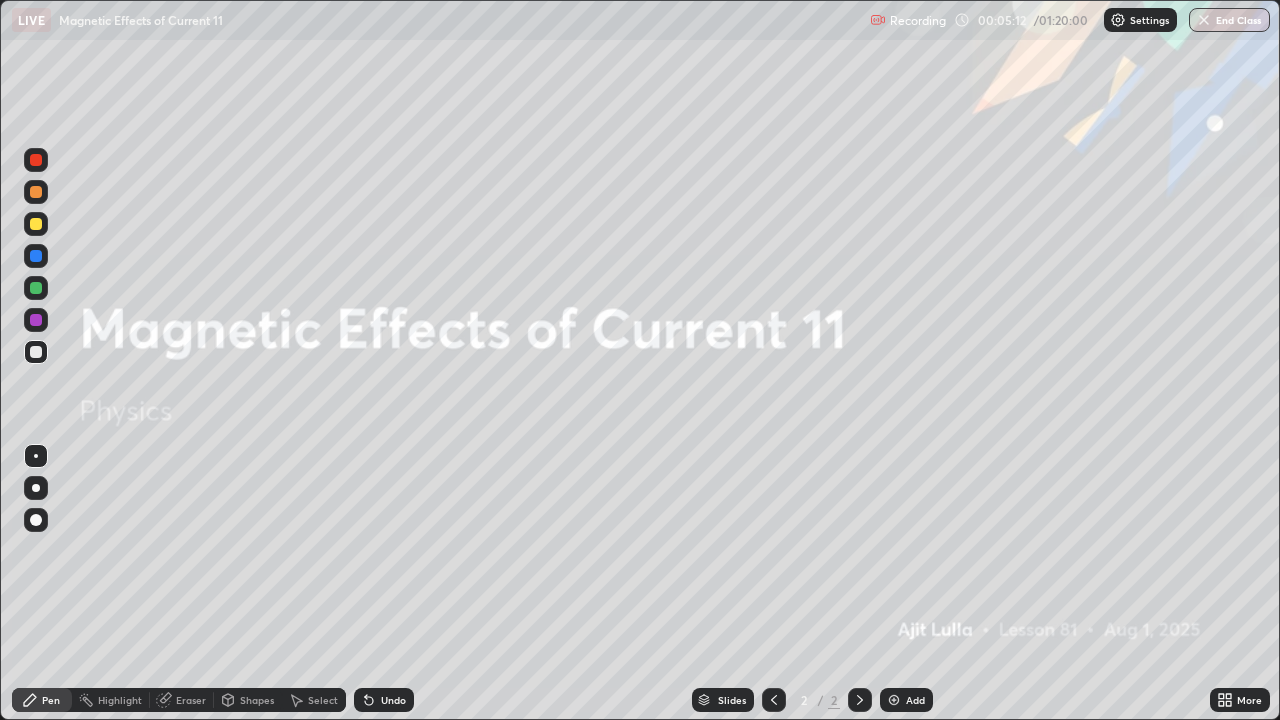 click on "Add" at bounding box center (915, 700) 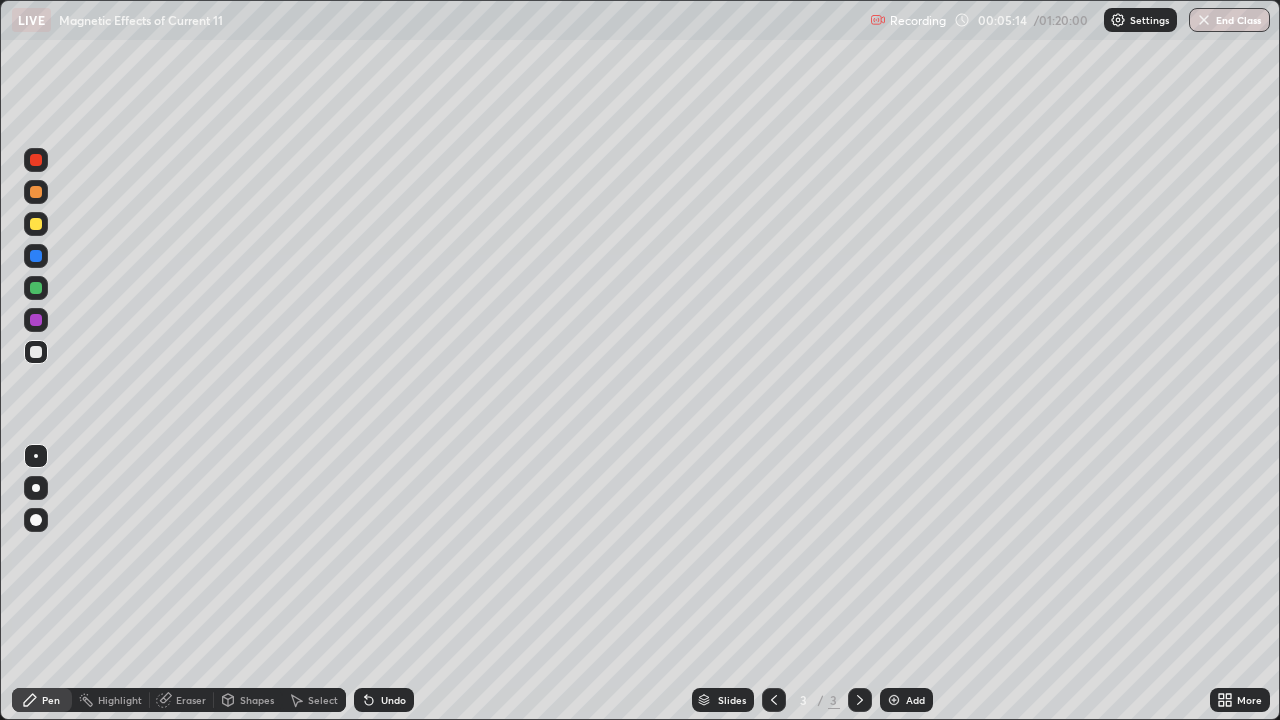 click at bounding box center (36, 224) 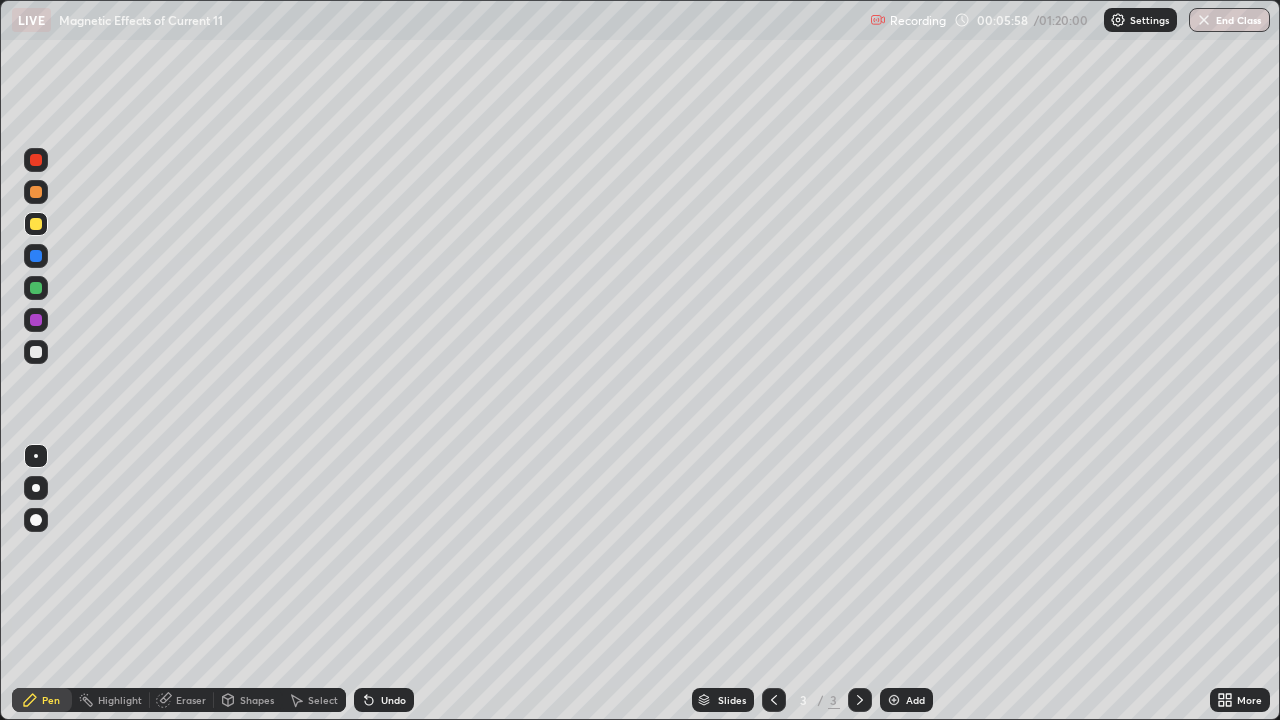 click at bounding box center (36, 352) 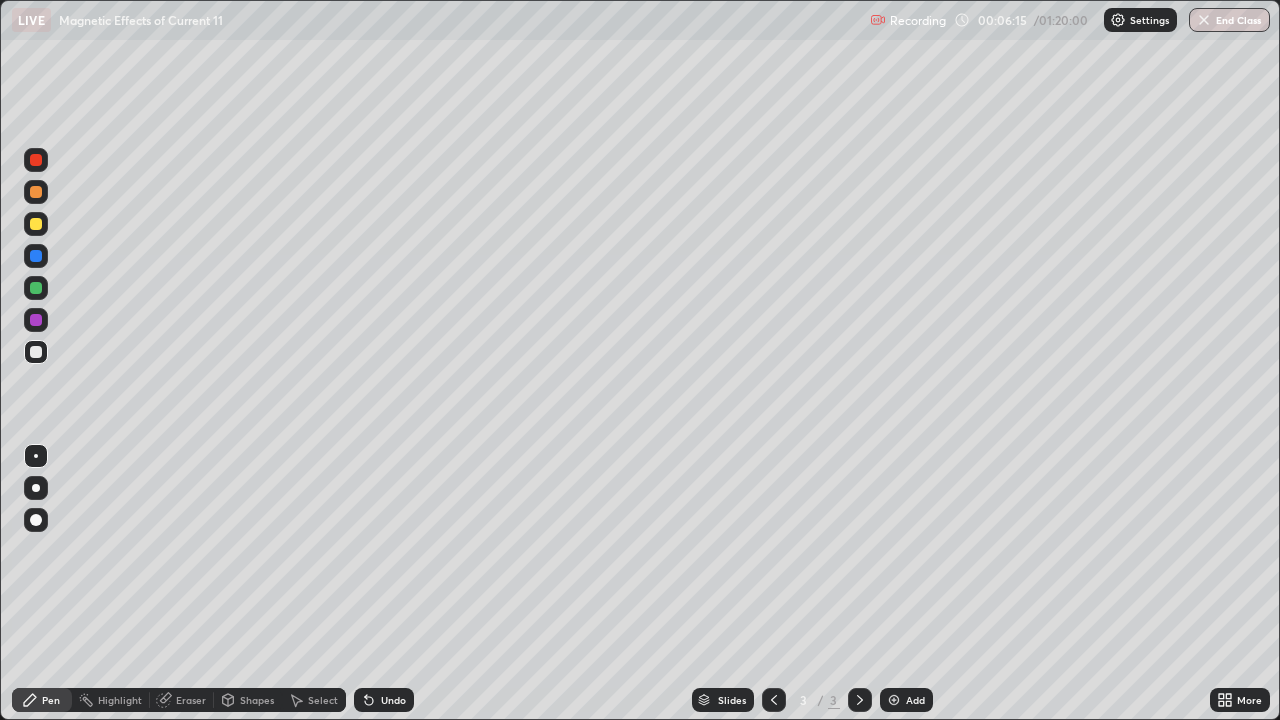 click at bounding box center [36, 288] 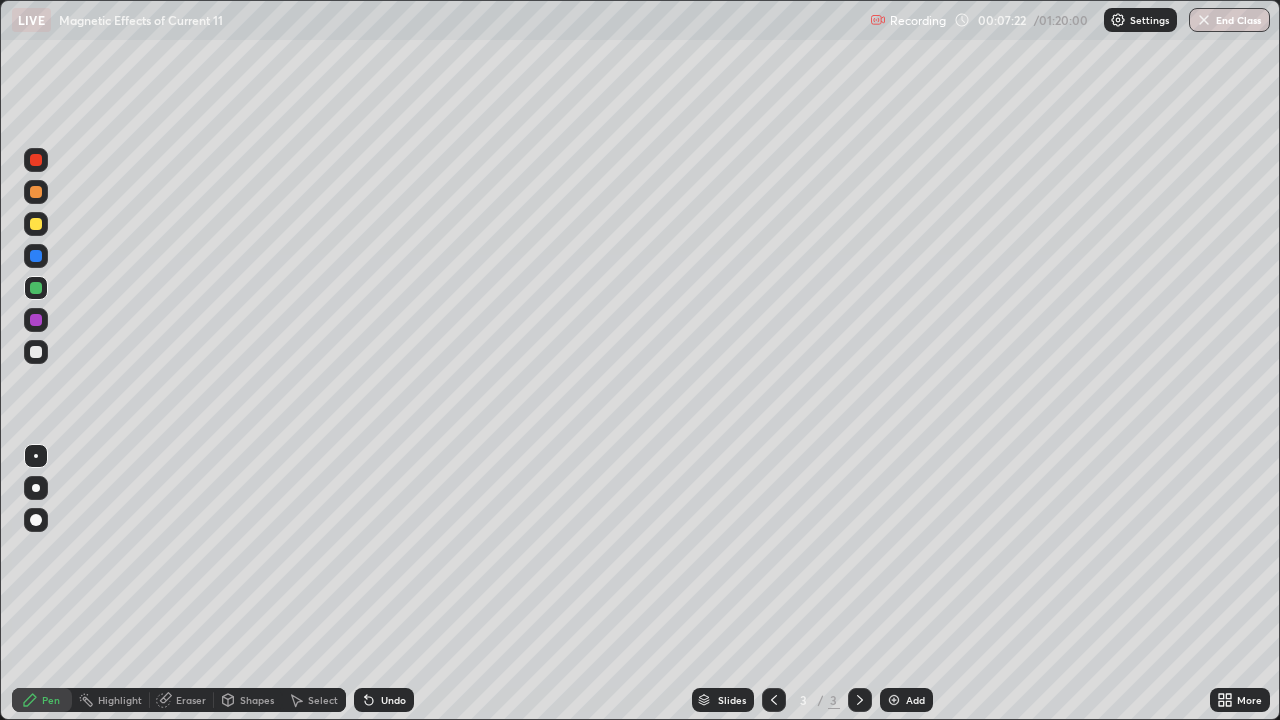 click at bounding box center (36, 288) 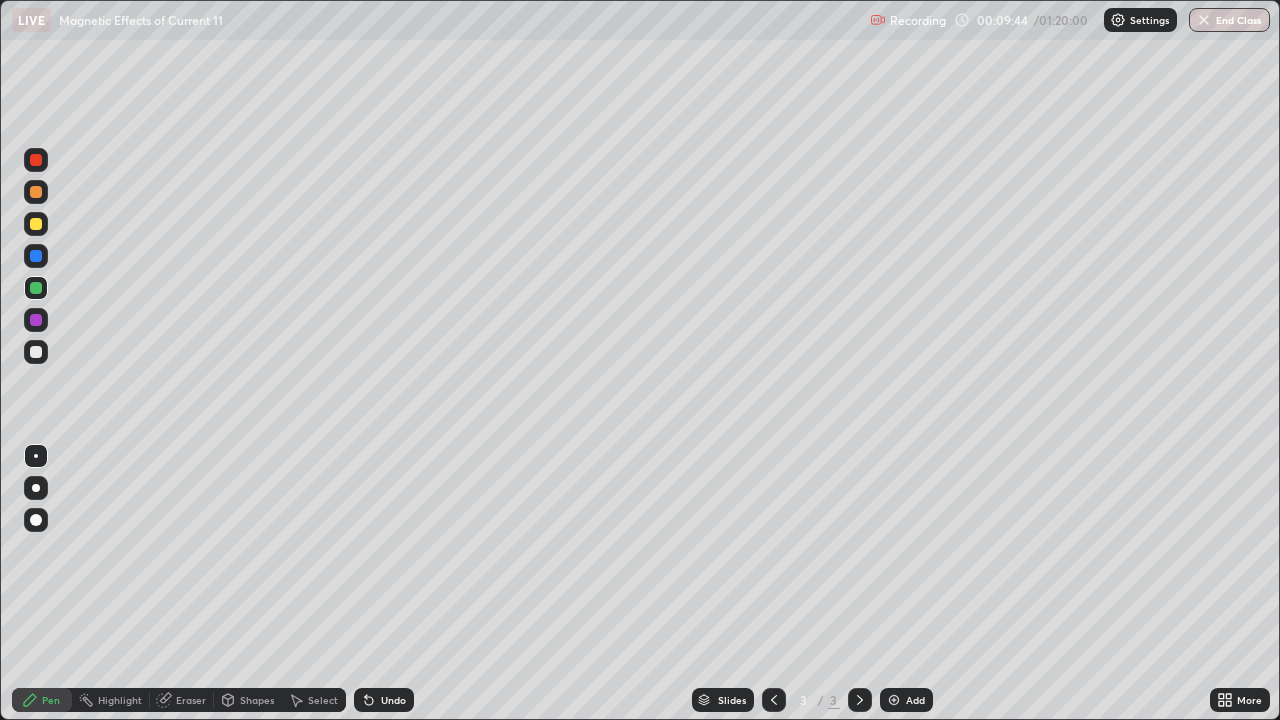 click on "Add" at bounding box center (915, 700) 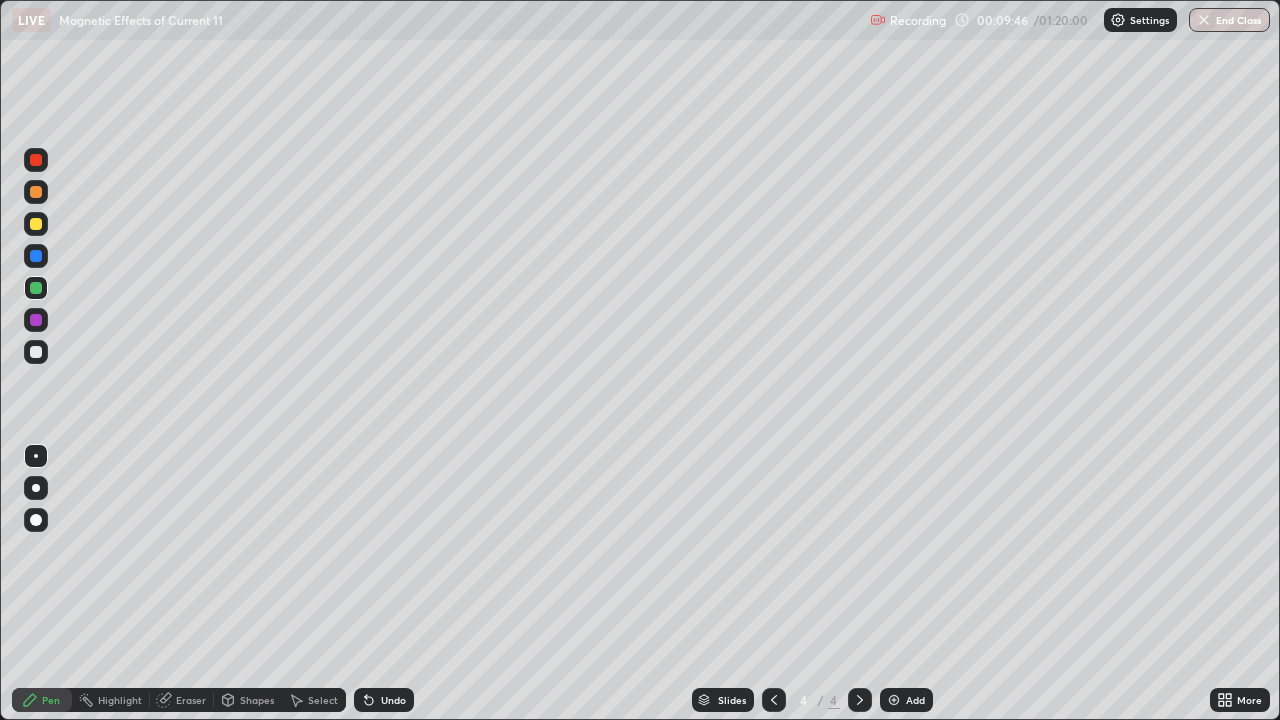 click at bounding box center (36, 224) 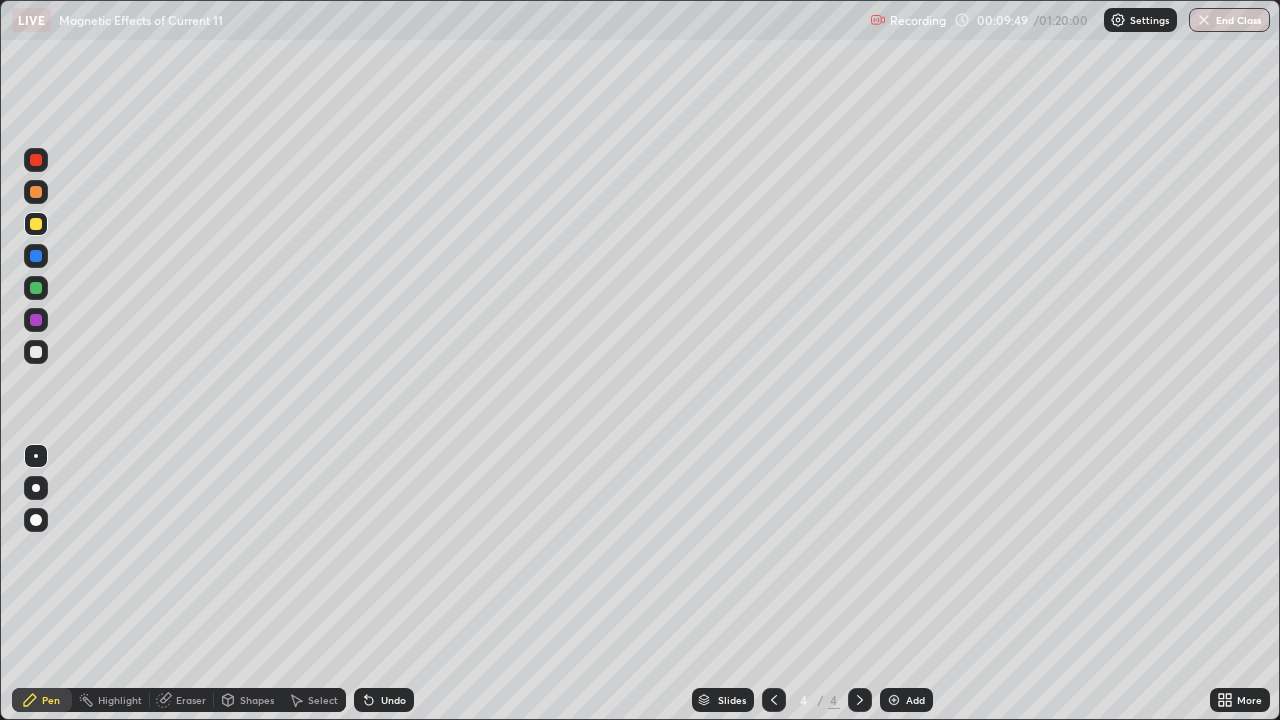 click on "Undo" at bounding box center [384, 700] 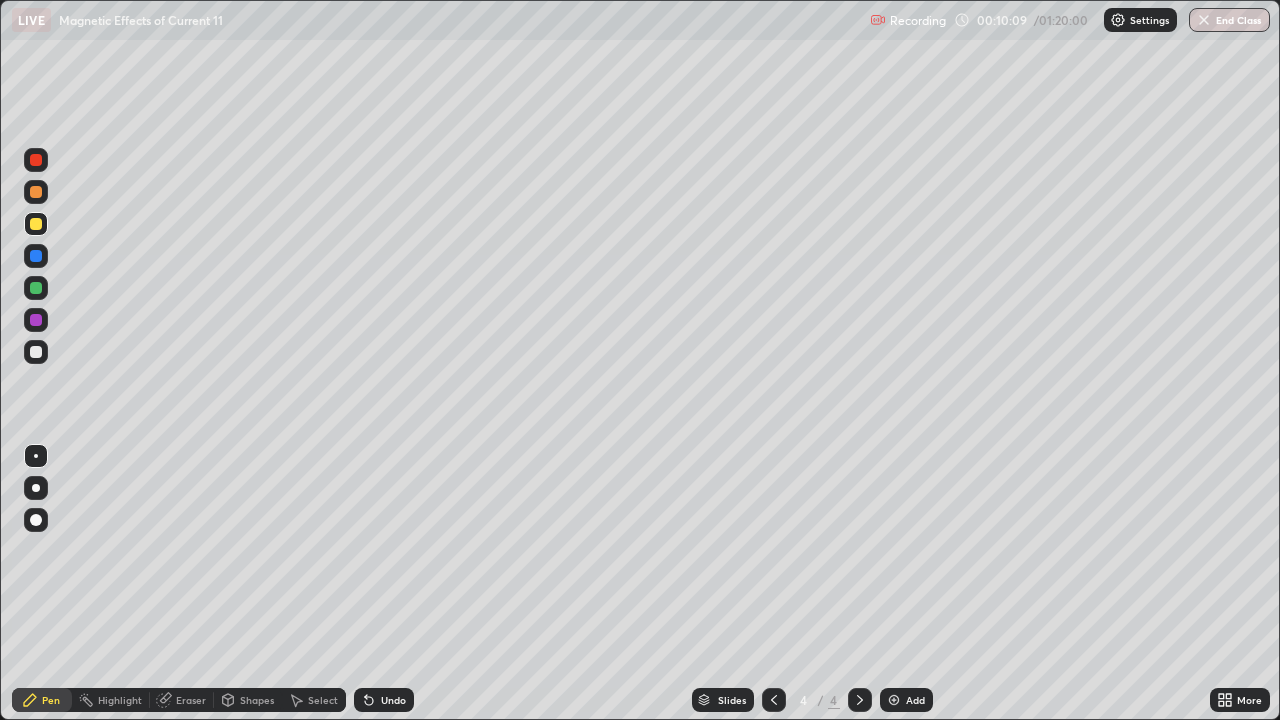 click at bounding box center (36, 352) 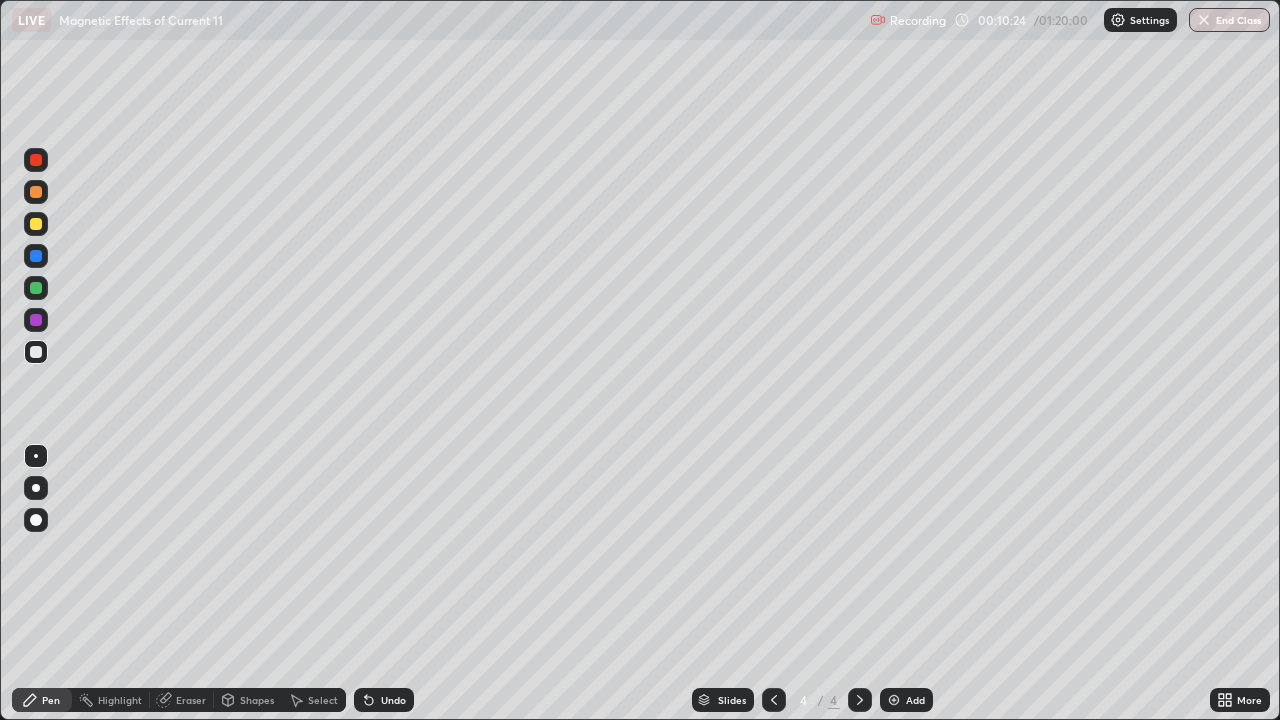 click on "Undo" at bounding box center [384, 700] 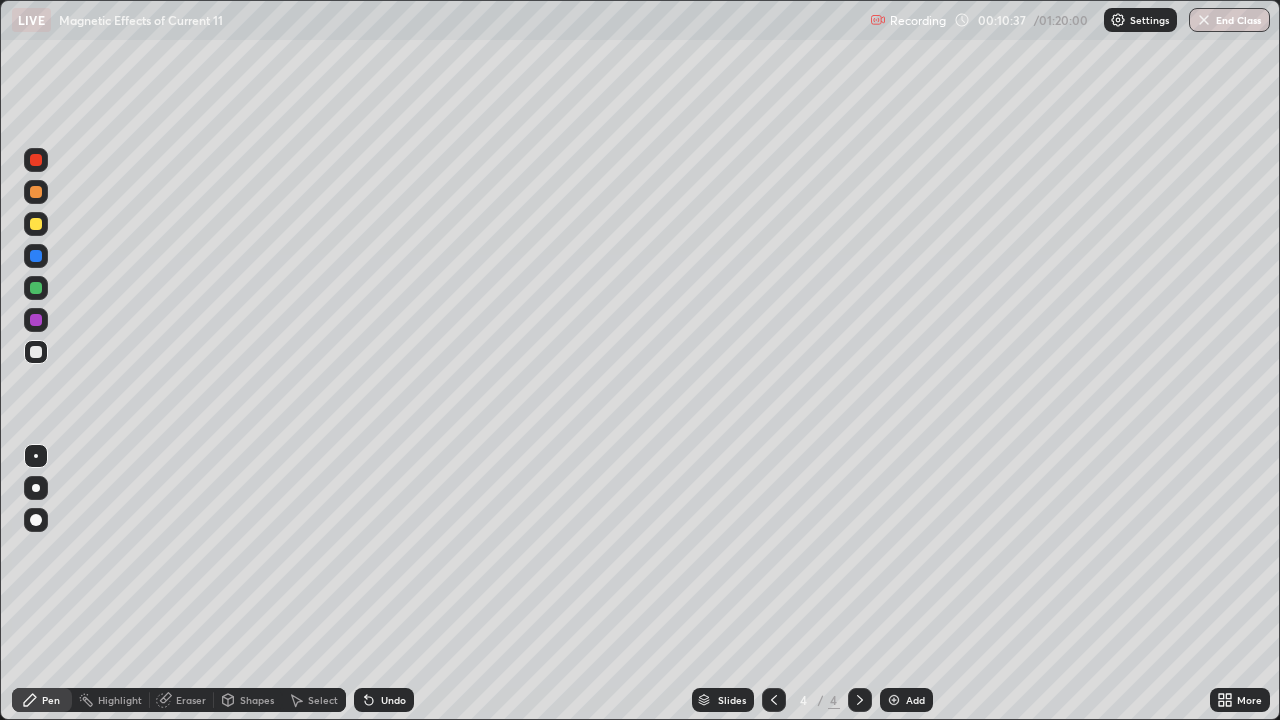 click on "Eraser" at bounding box center [182, 700] 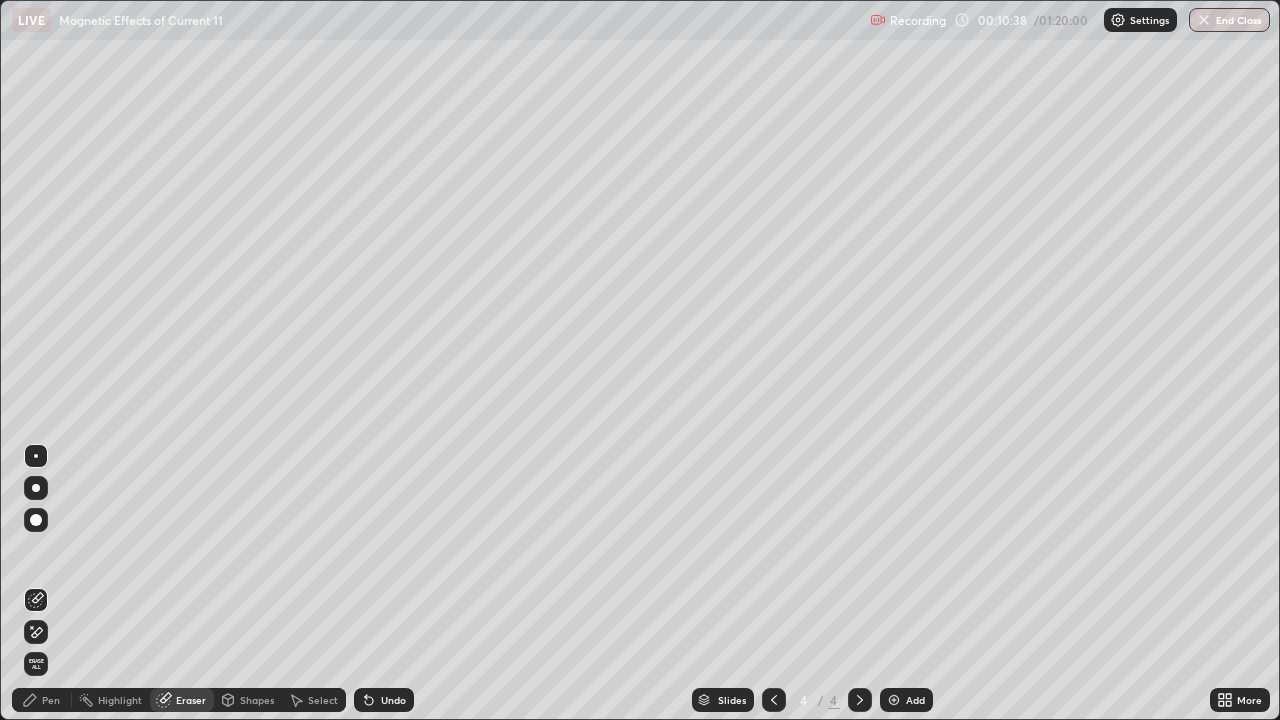 click 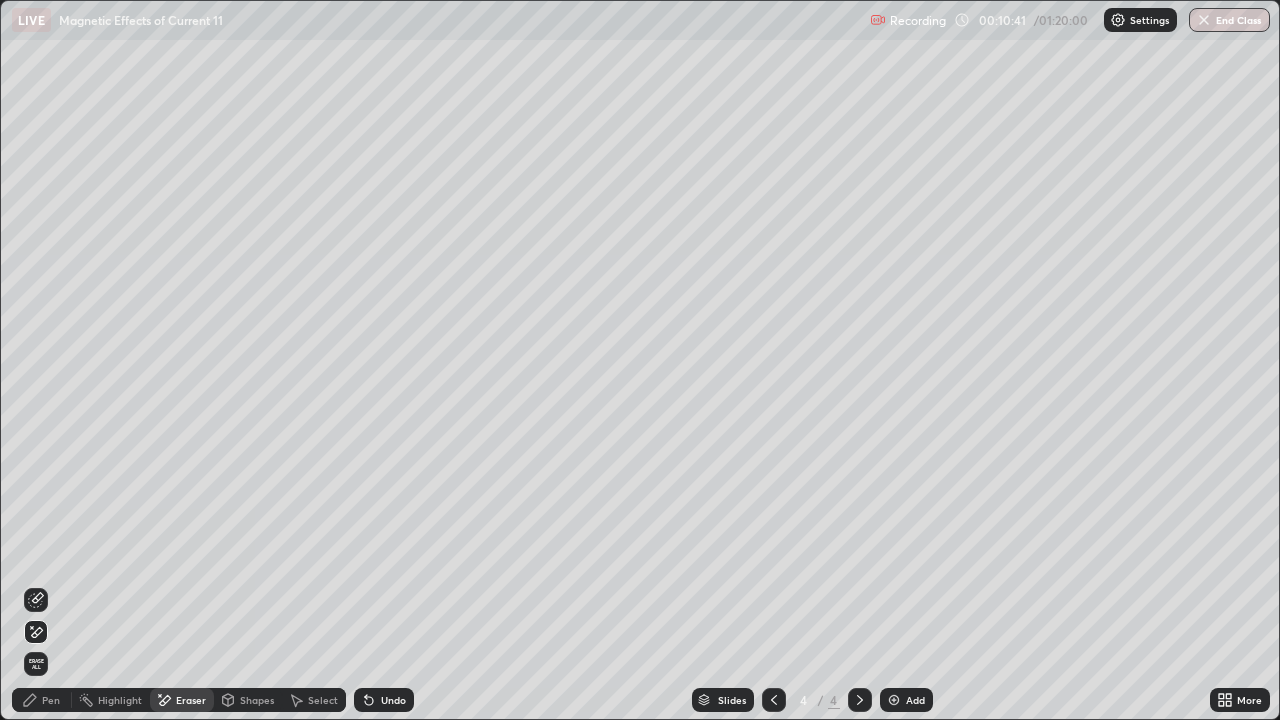 click on "Pen" at bounding box center [42, 700] 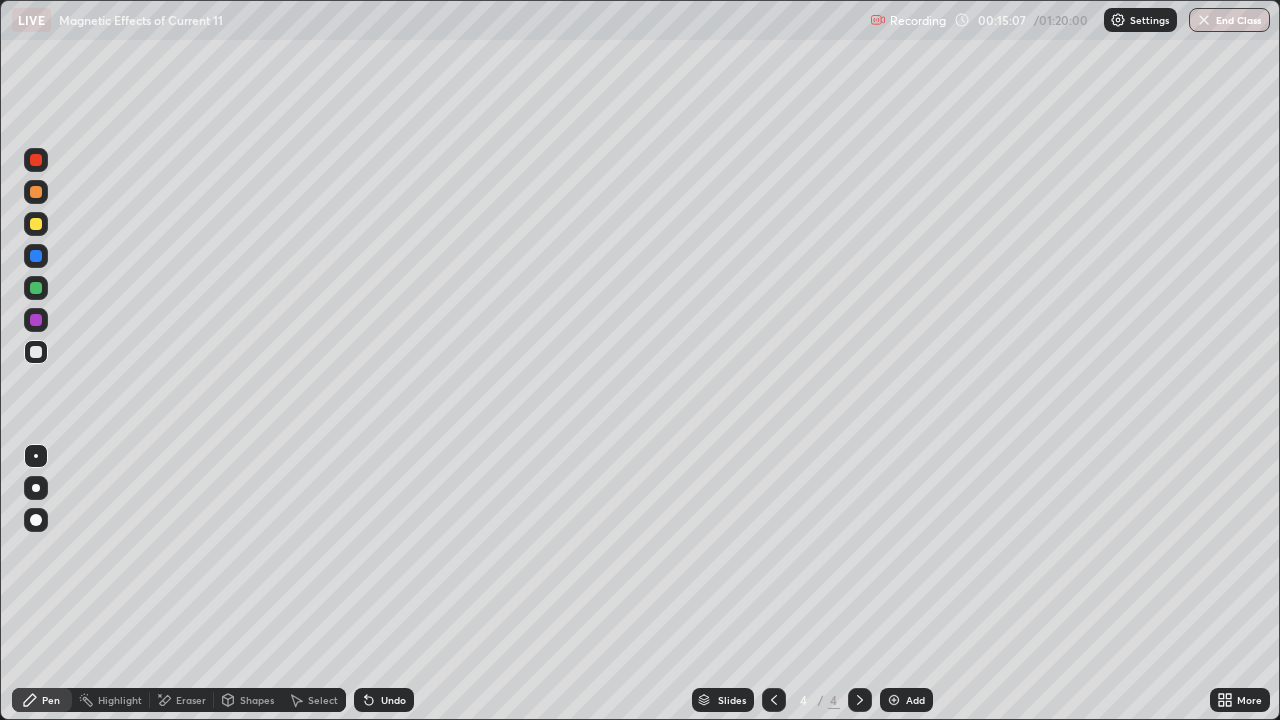 click on "Add" at bounding box center [906, 700] 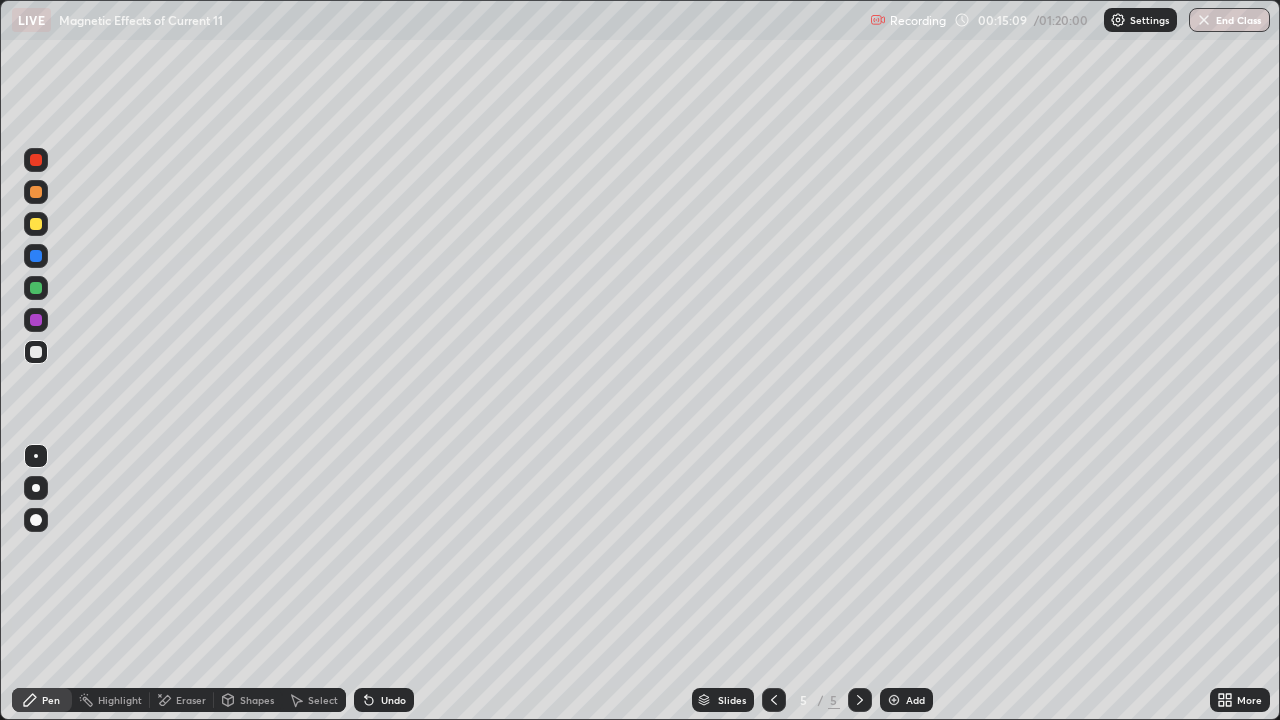 click at bounding box center [36, 224] 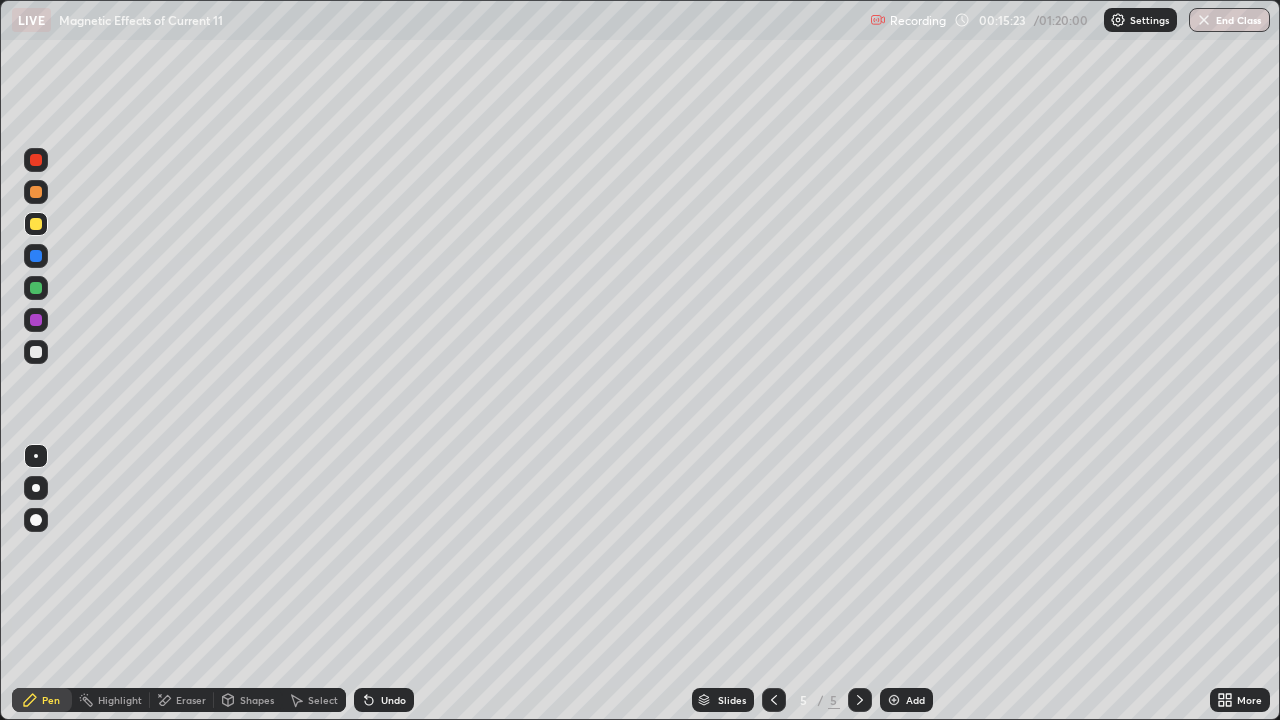 click at bounding box center [36, 352] 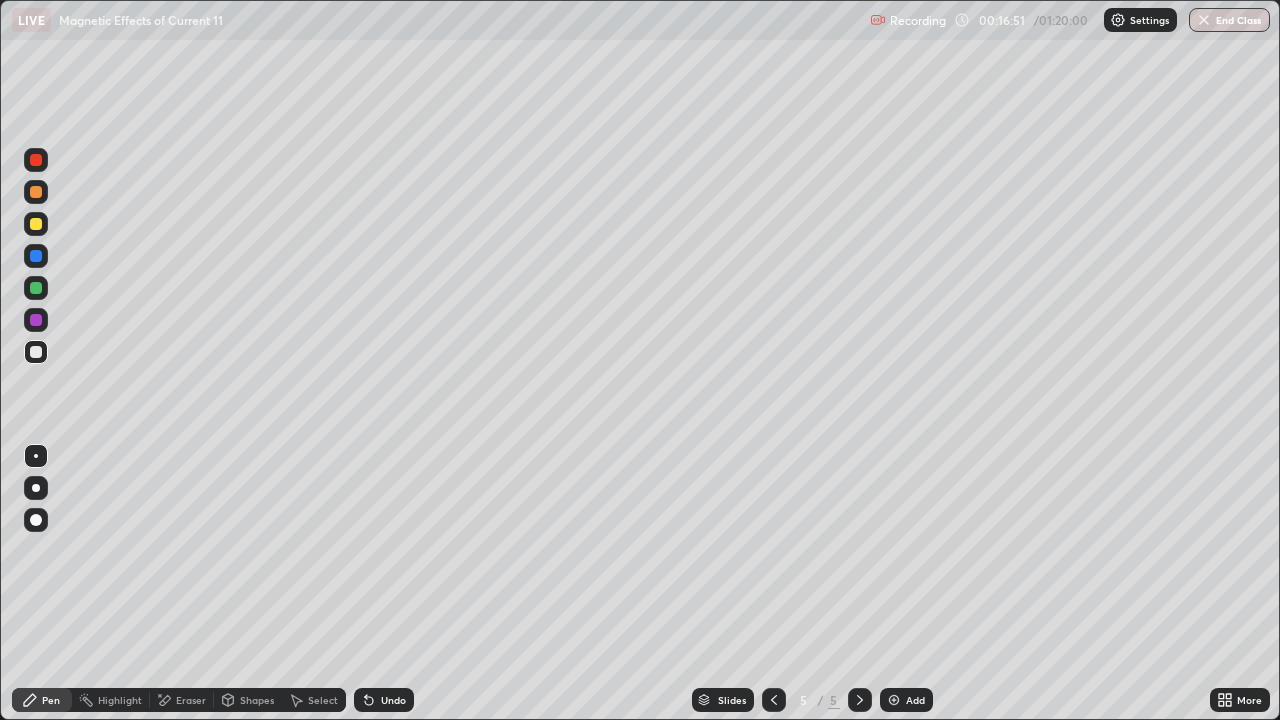 click on "Undo" at bounding box center [393, 700] 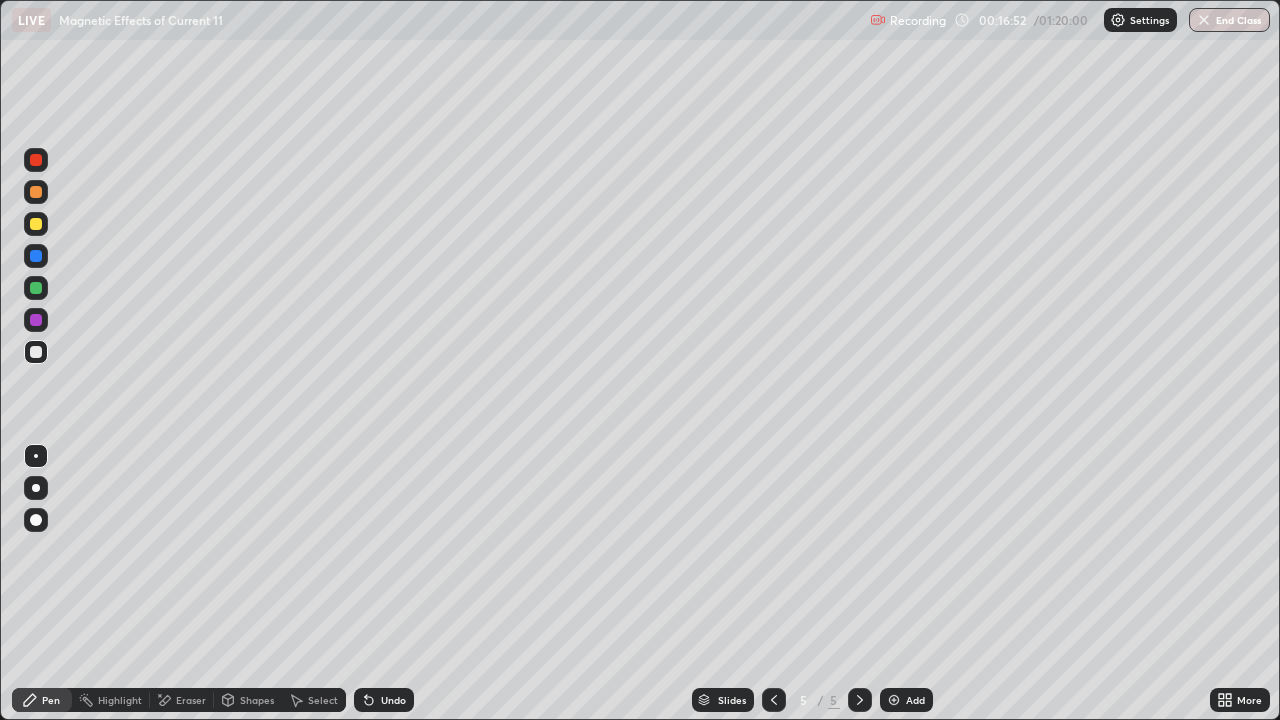 click on "Undo" at bounding box center (384, 700) 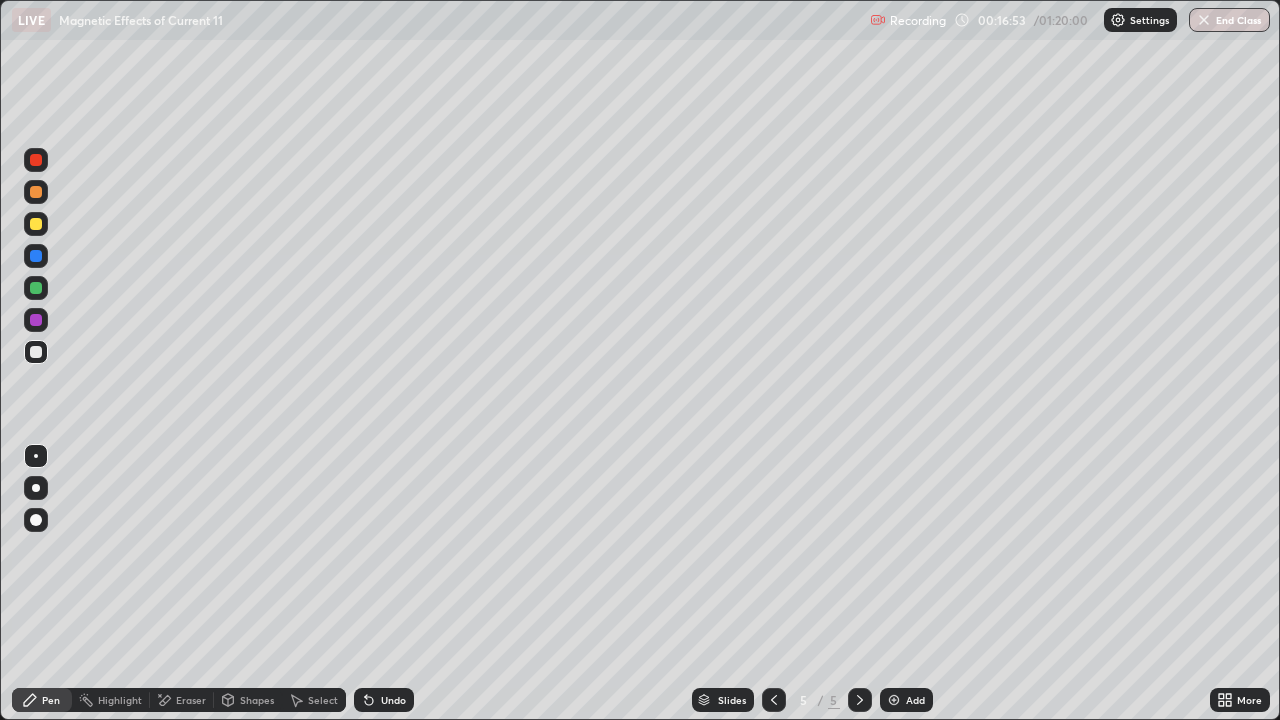 click on "Undo" at bounding box center [393, 700] 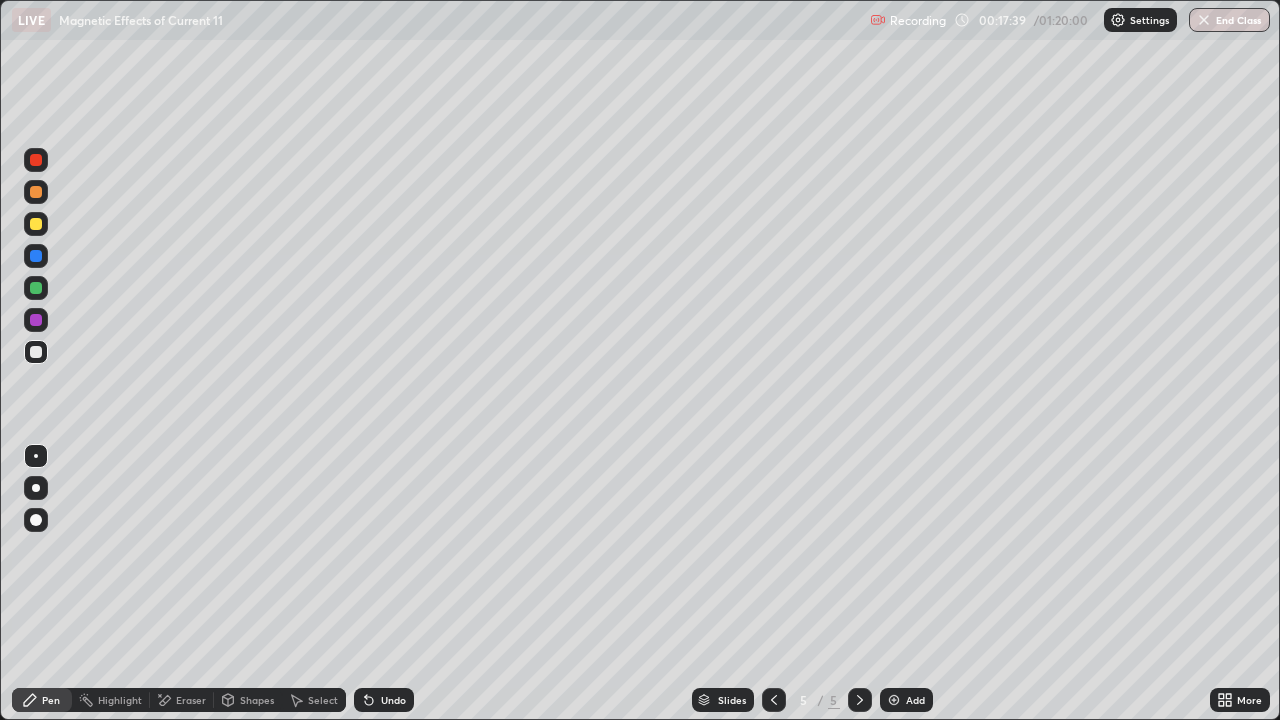 click at bounding box center (36, 288) 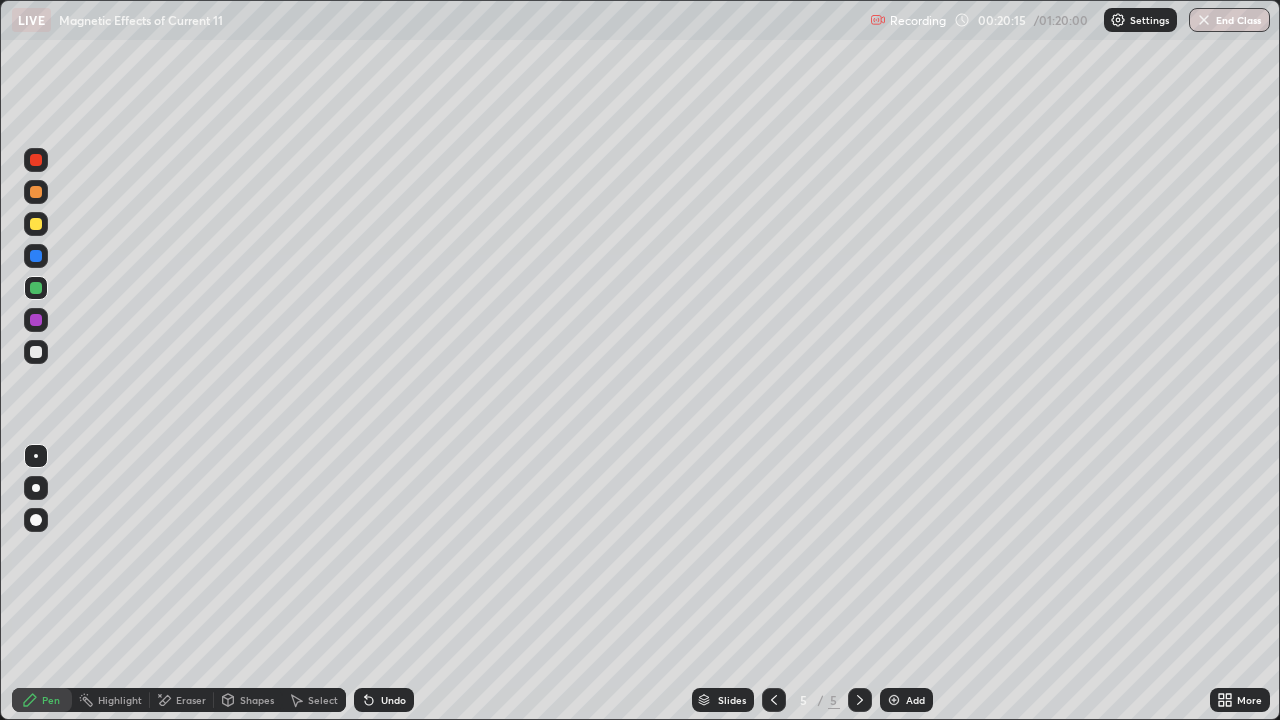 click on "Add" at bounding box center (915, 700) 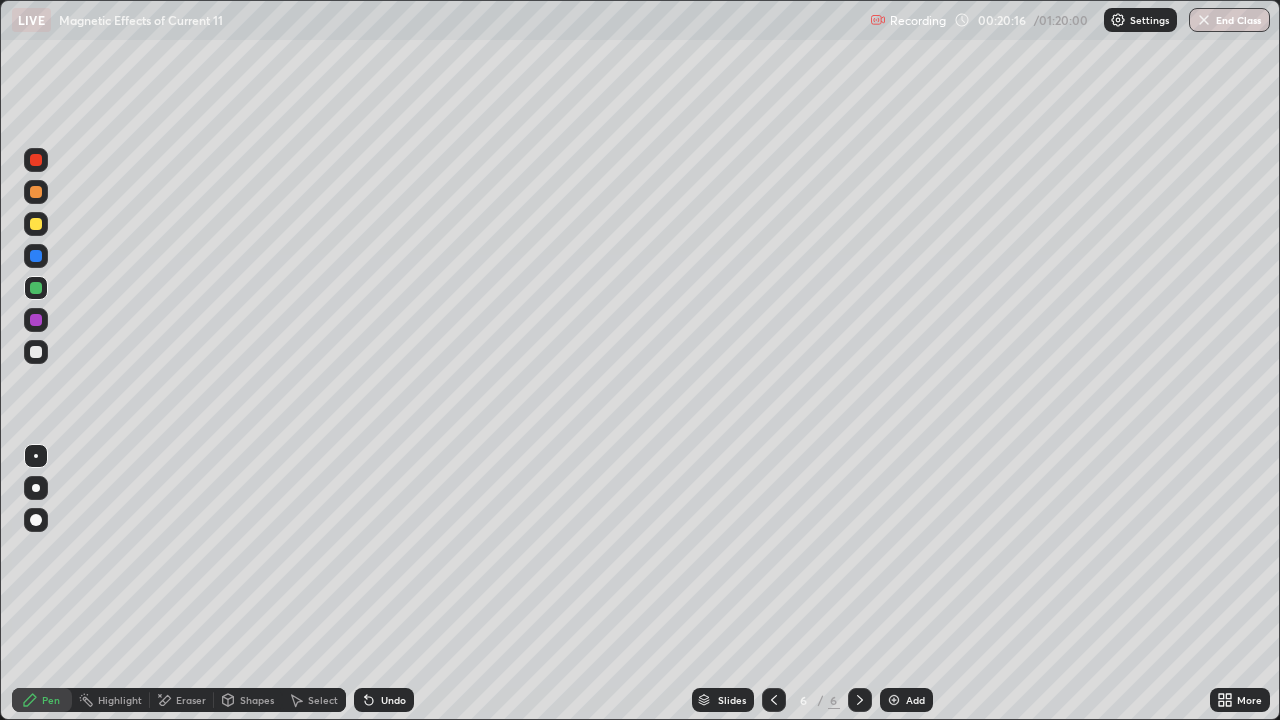 click at bounding box center (36, 224) 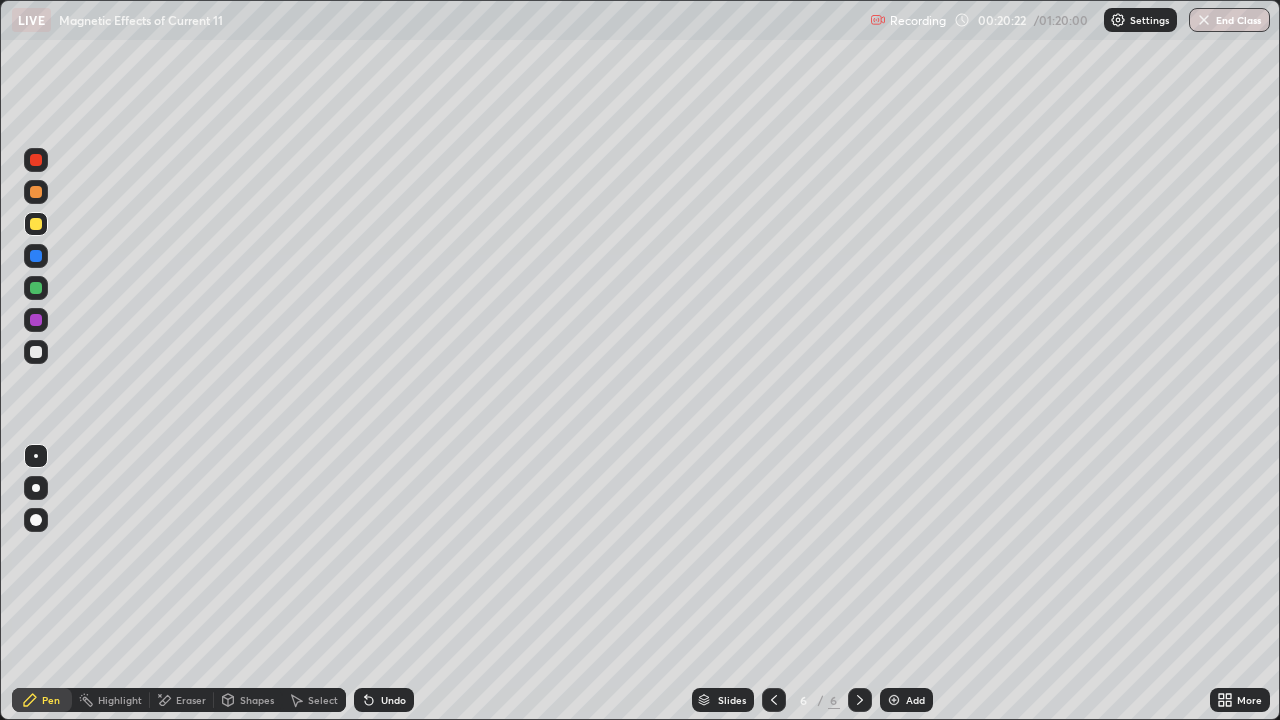 click at bounding box center [36, 352] 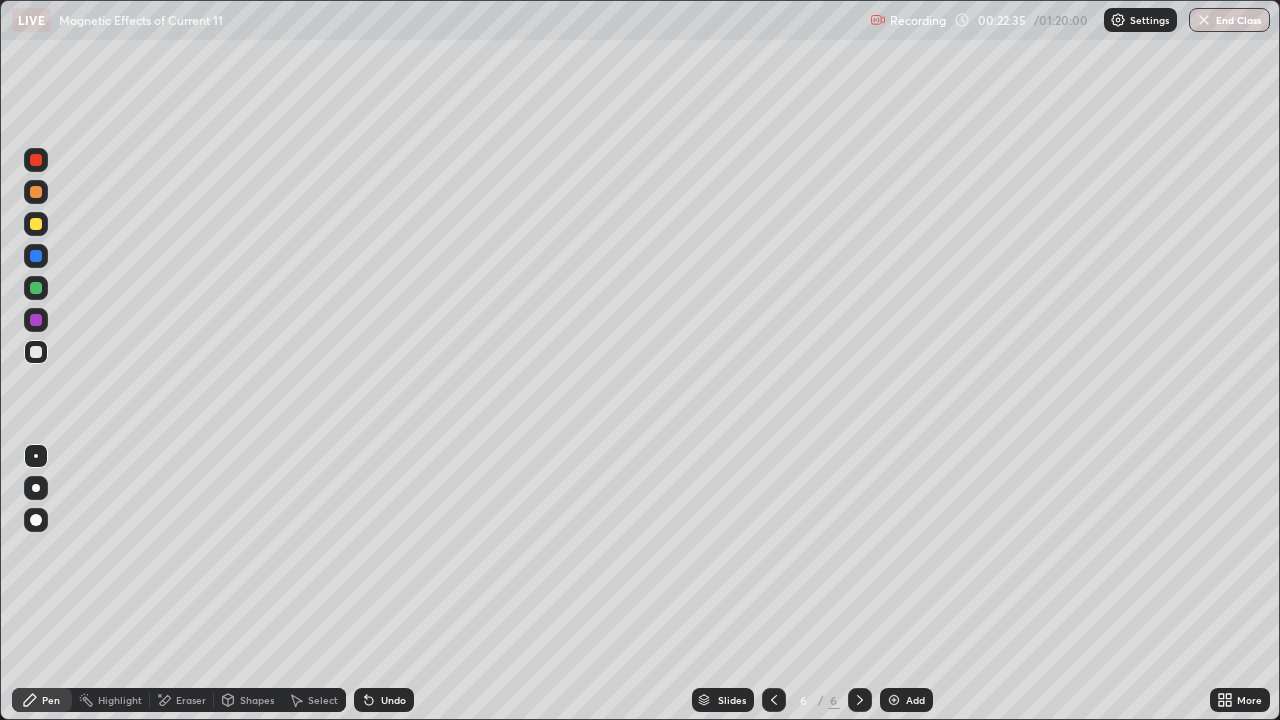 click at bounding box center [36, 224] 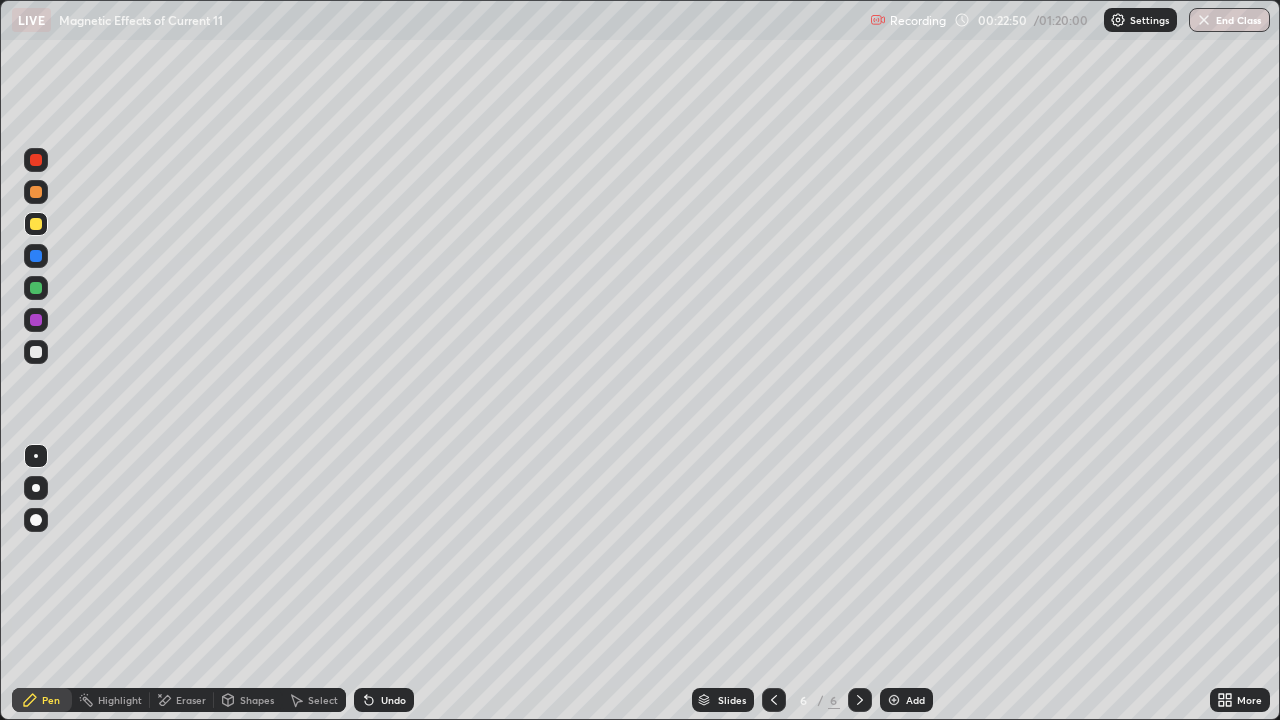 click on "Undo" at bounding box center [393, 700] 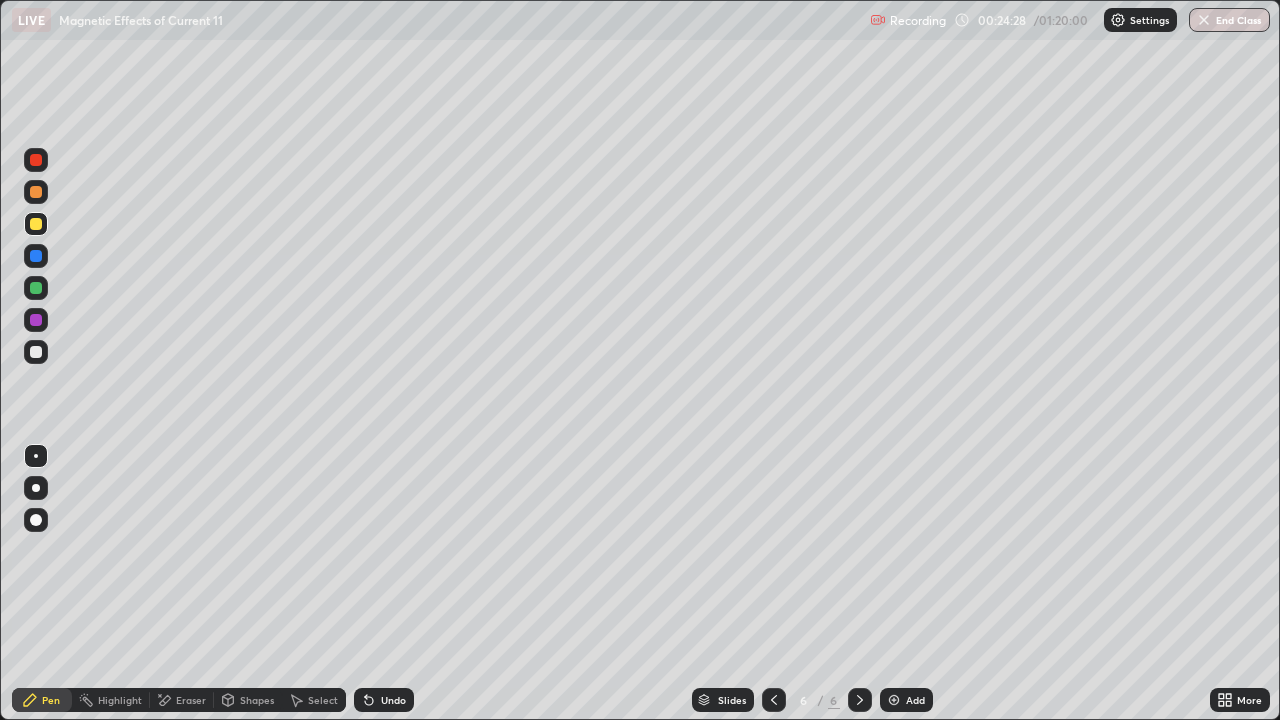 click on "Add" at bounding box center [906, 700] 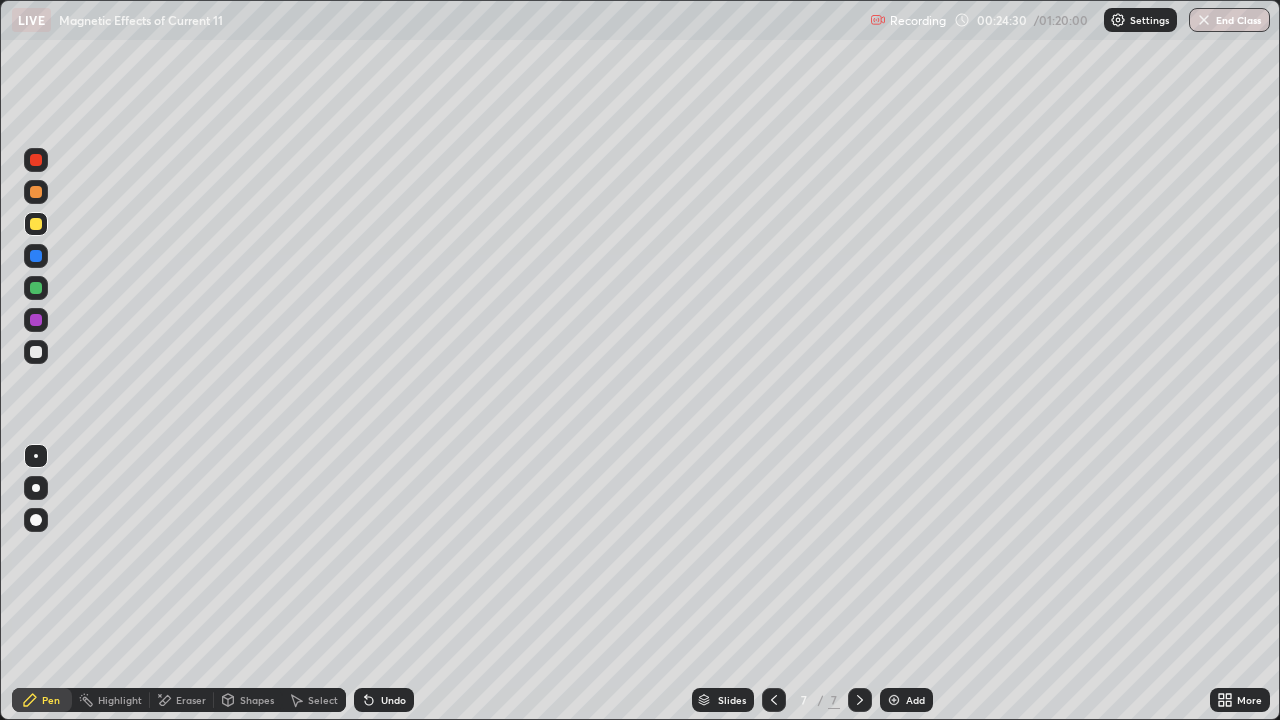 click at bounding box center [36, 352] 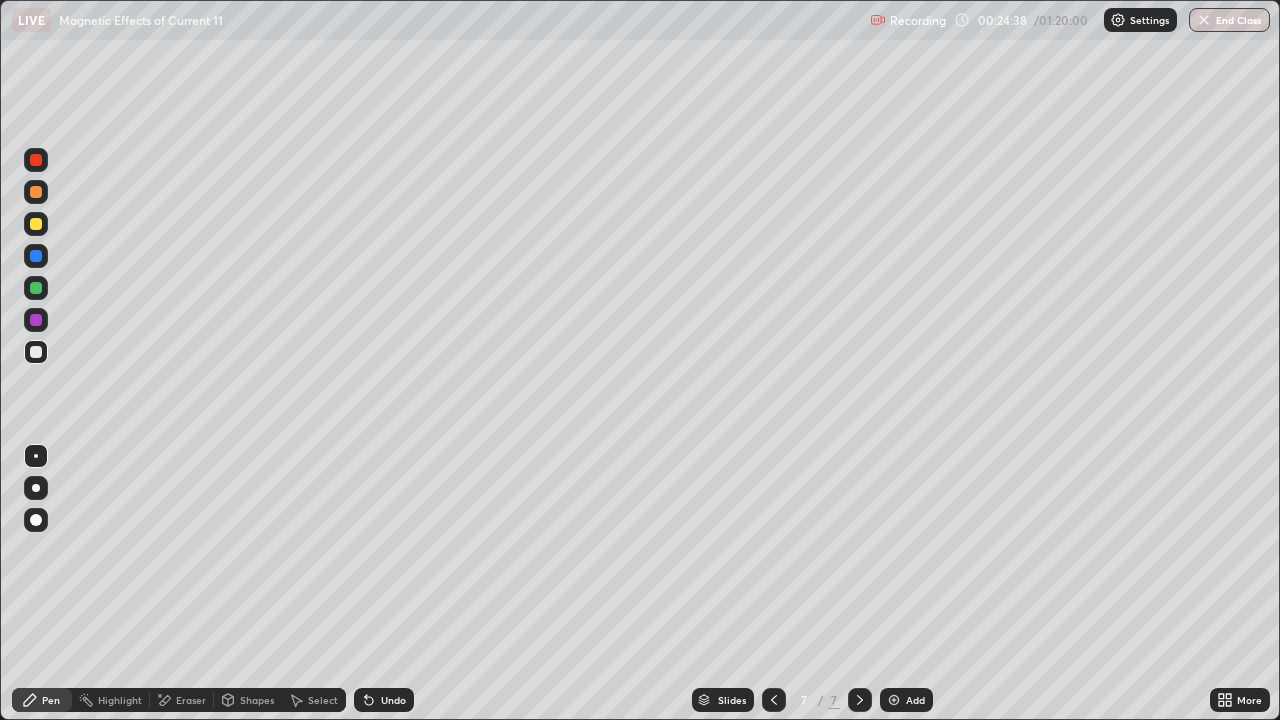 click at bounding box center [36, 224] 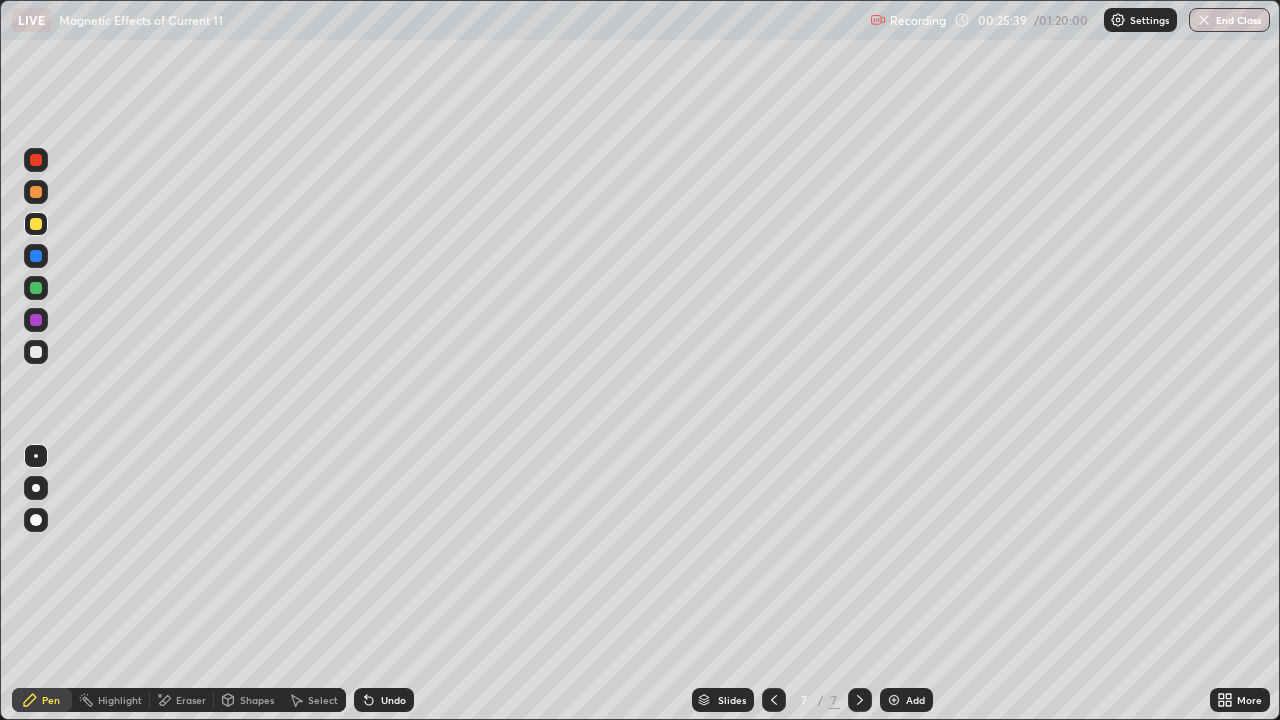 click on "Undo" at bounding box center (393, 700) 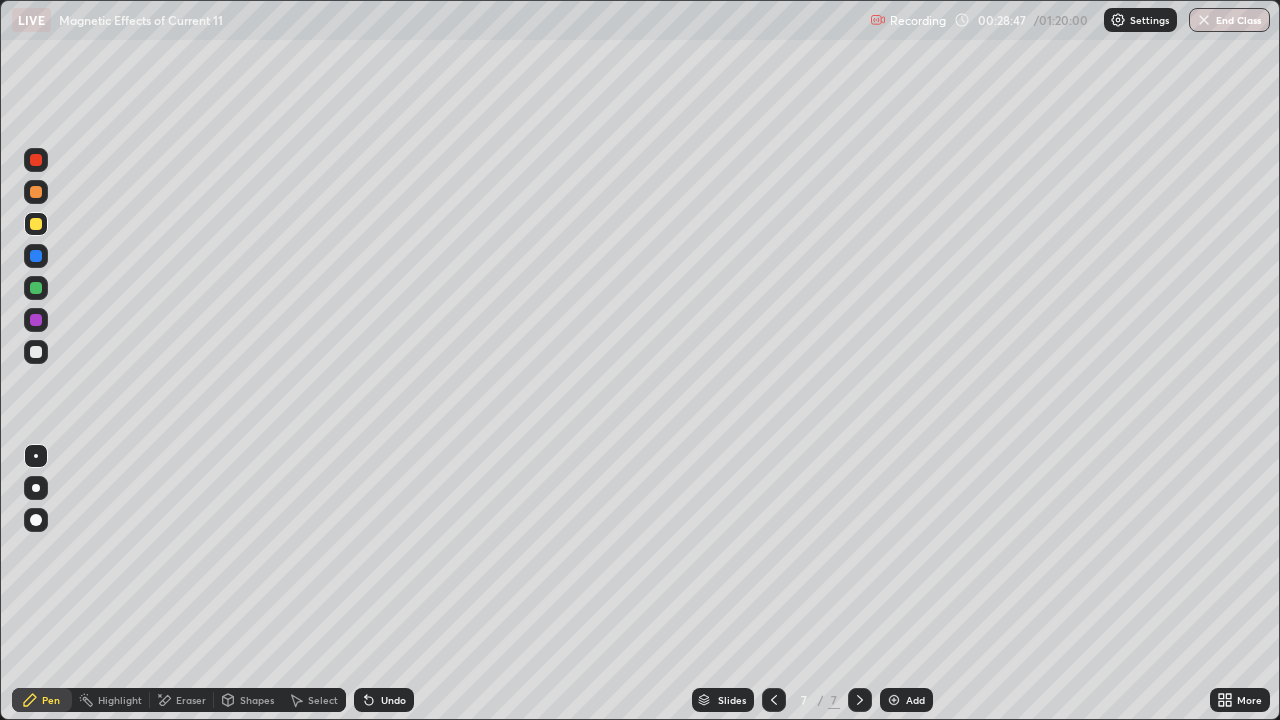 click on "Undo" at bounding box center (393, 700) 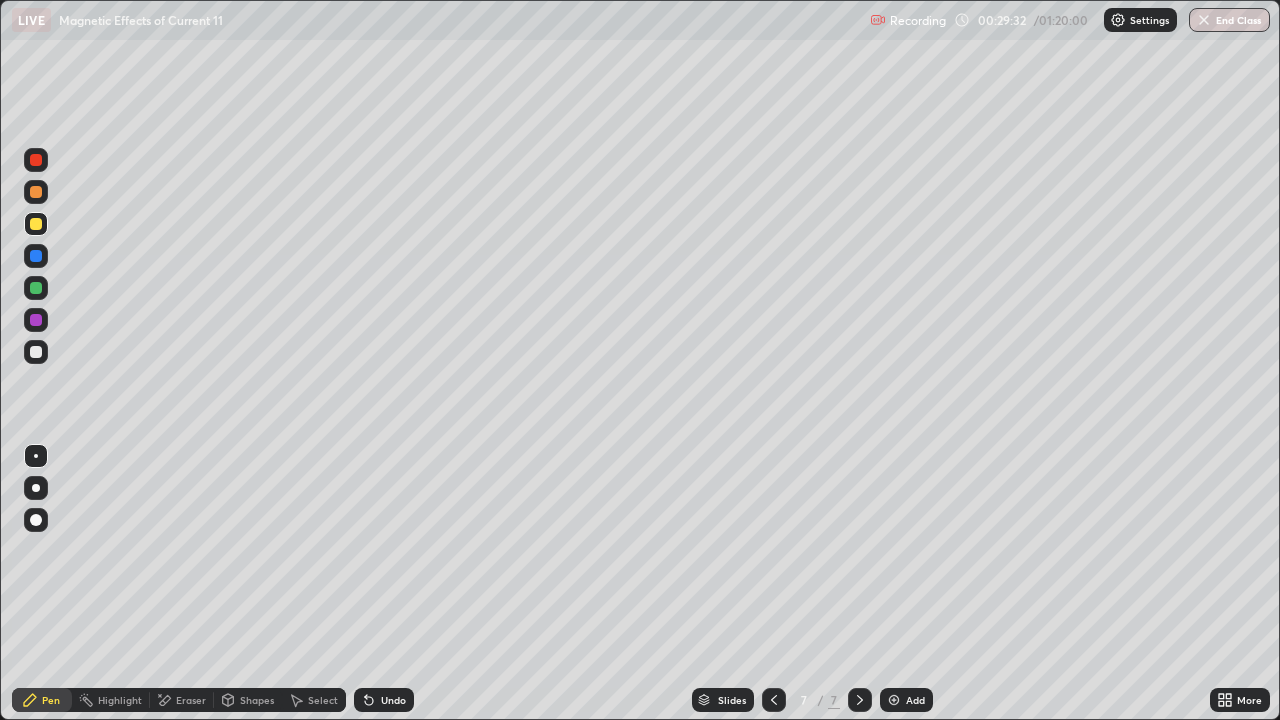 click at bounding box center (36, 288) 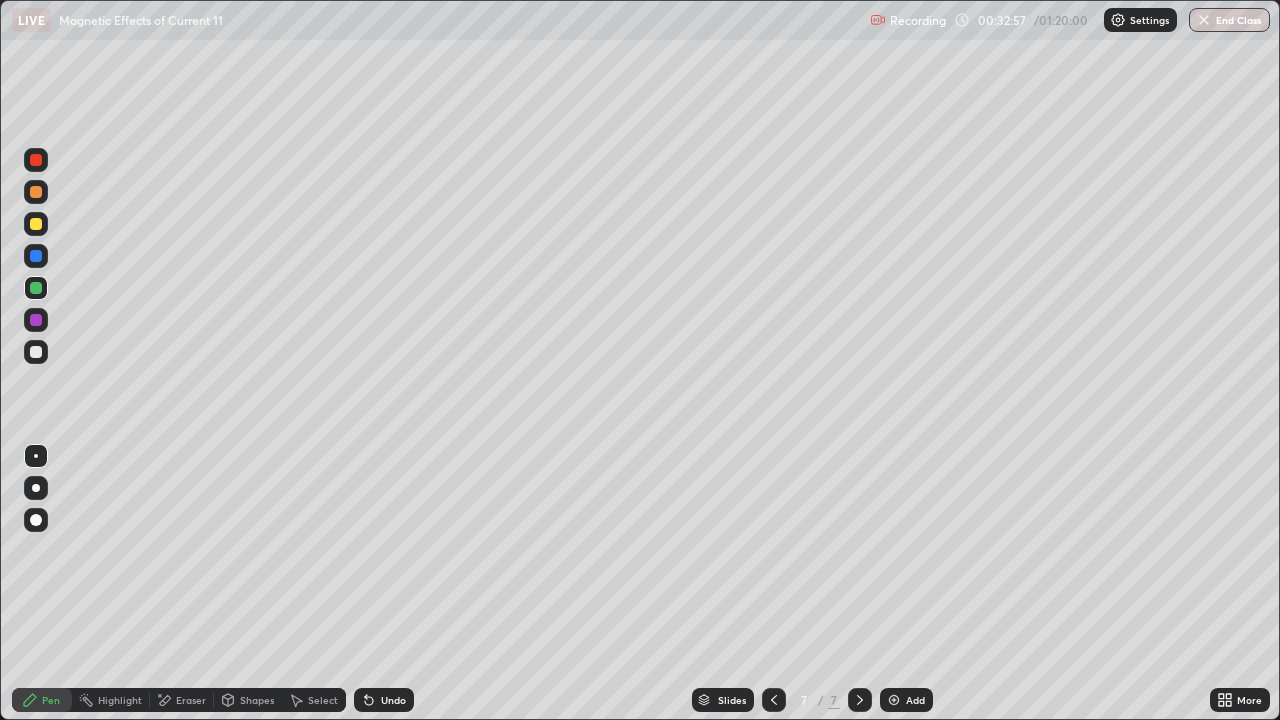 click on "Add" at bounding box center (915, 700) 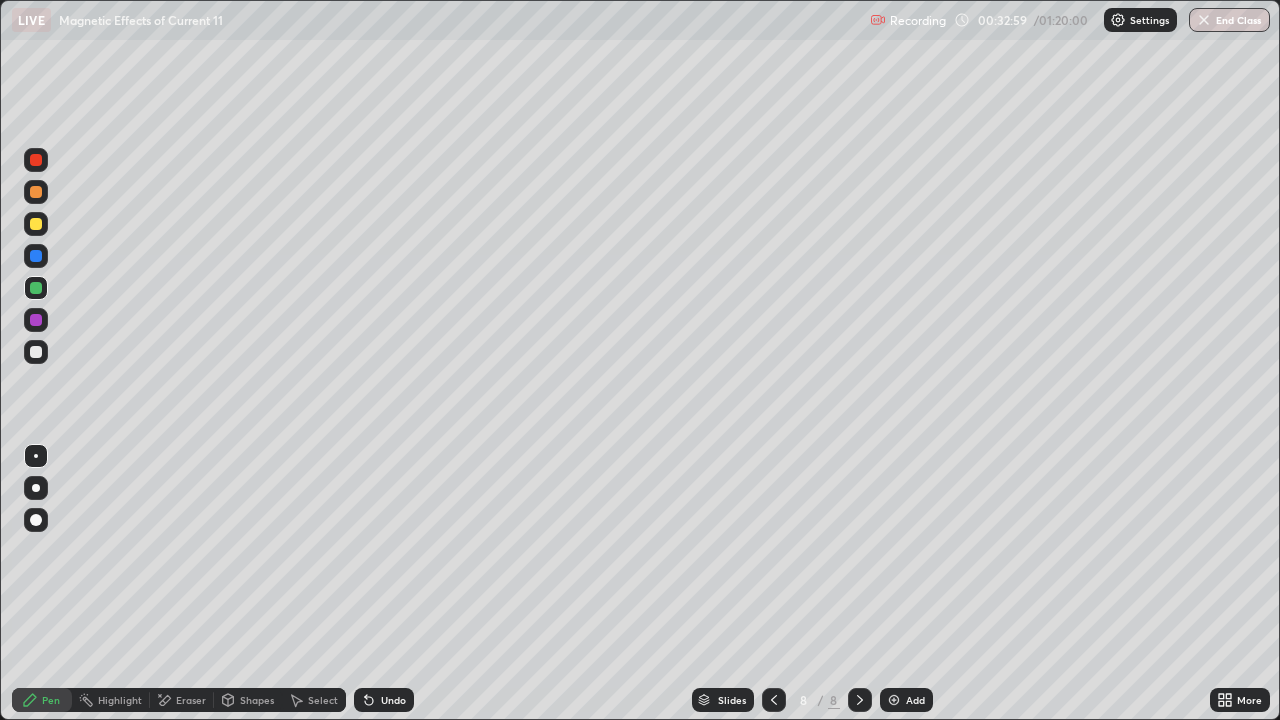 click at bounding box center [36, 352] 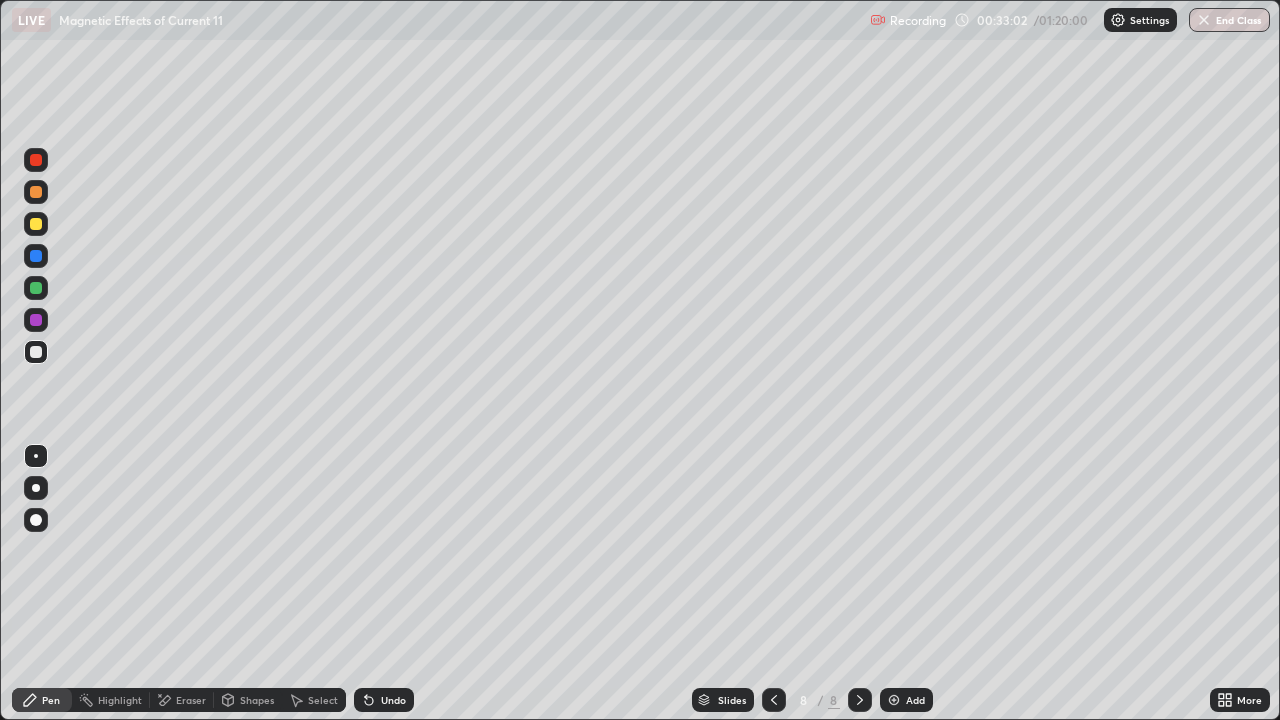 click at bounding box center (36, 224) 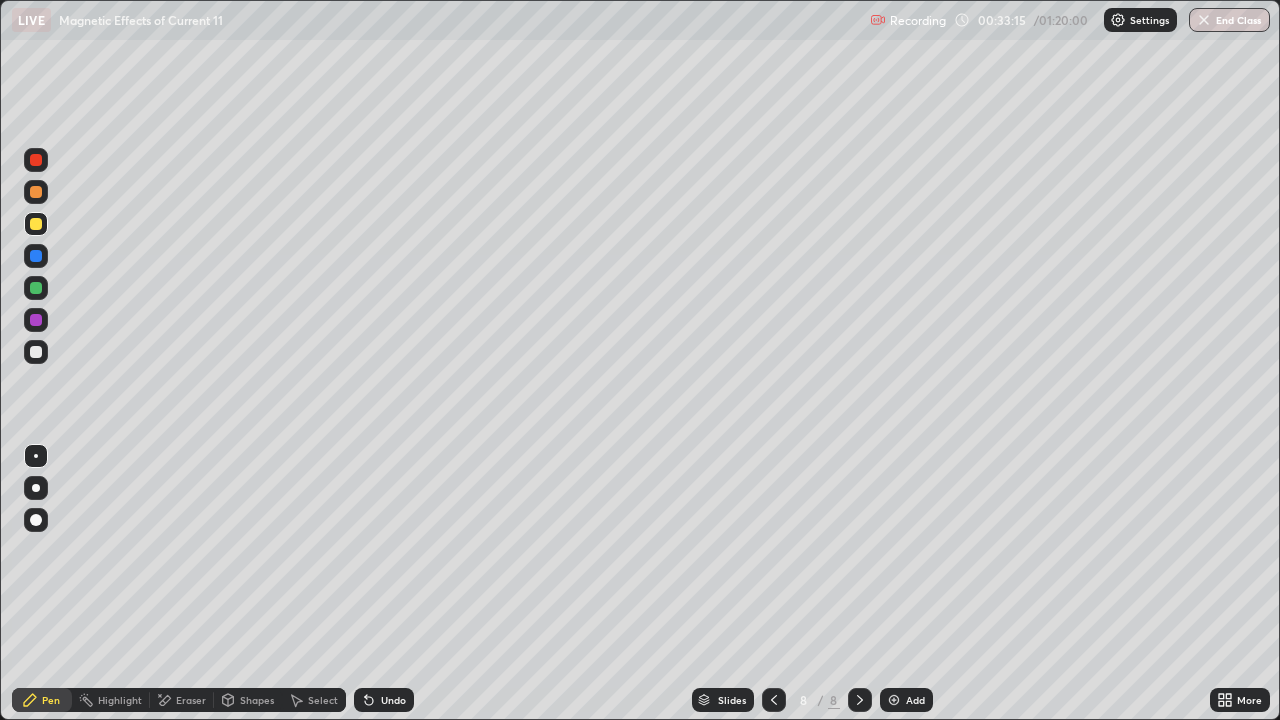 click at bounding box center [36, 352] 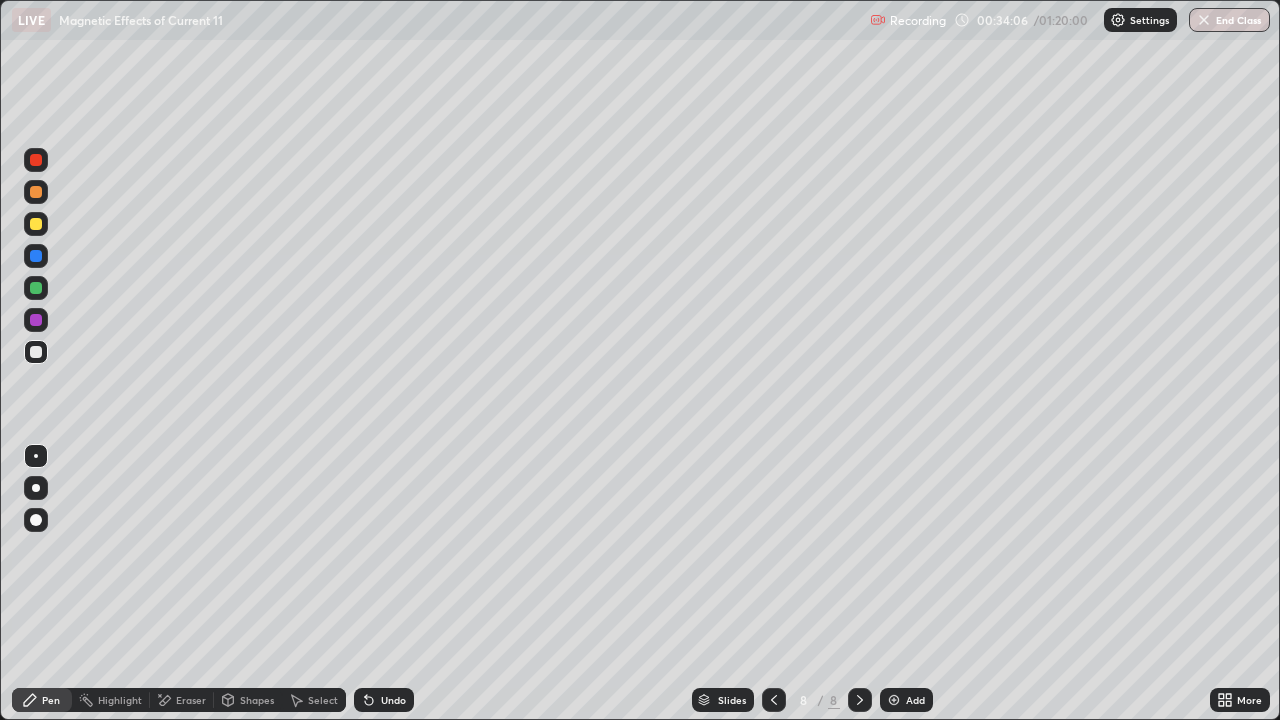 click 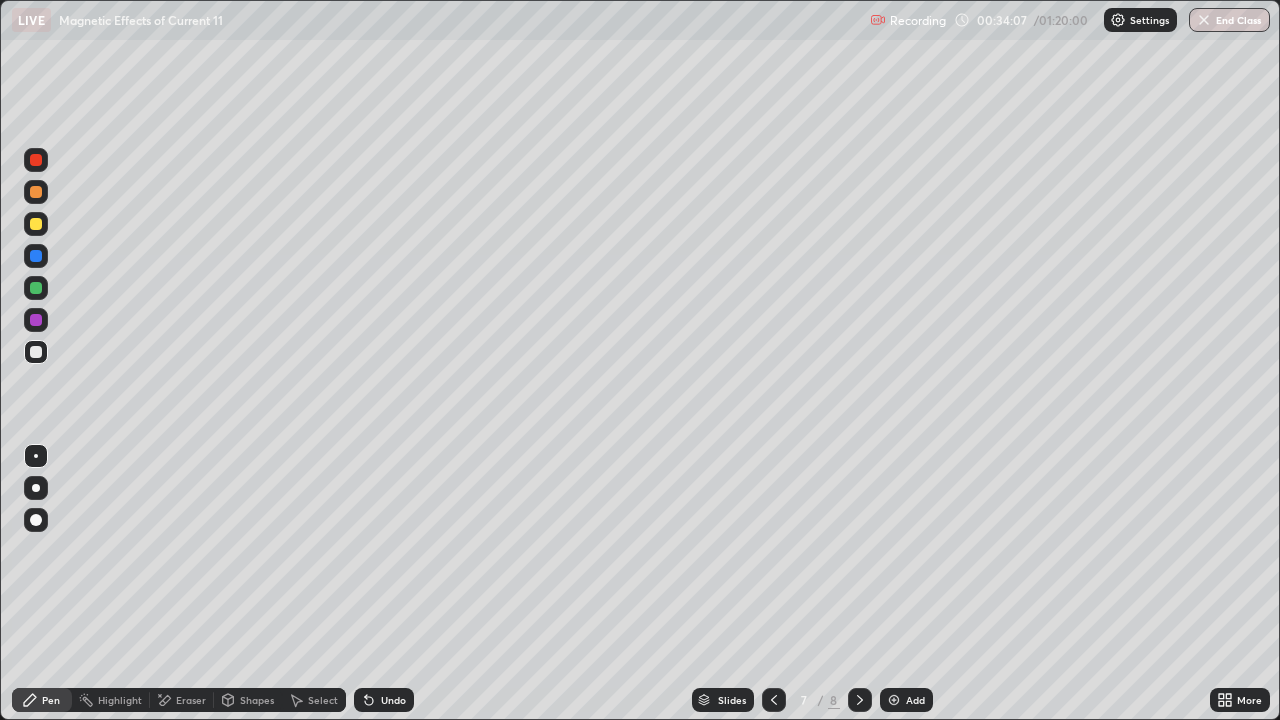 click 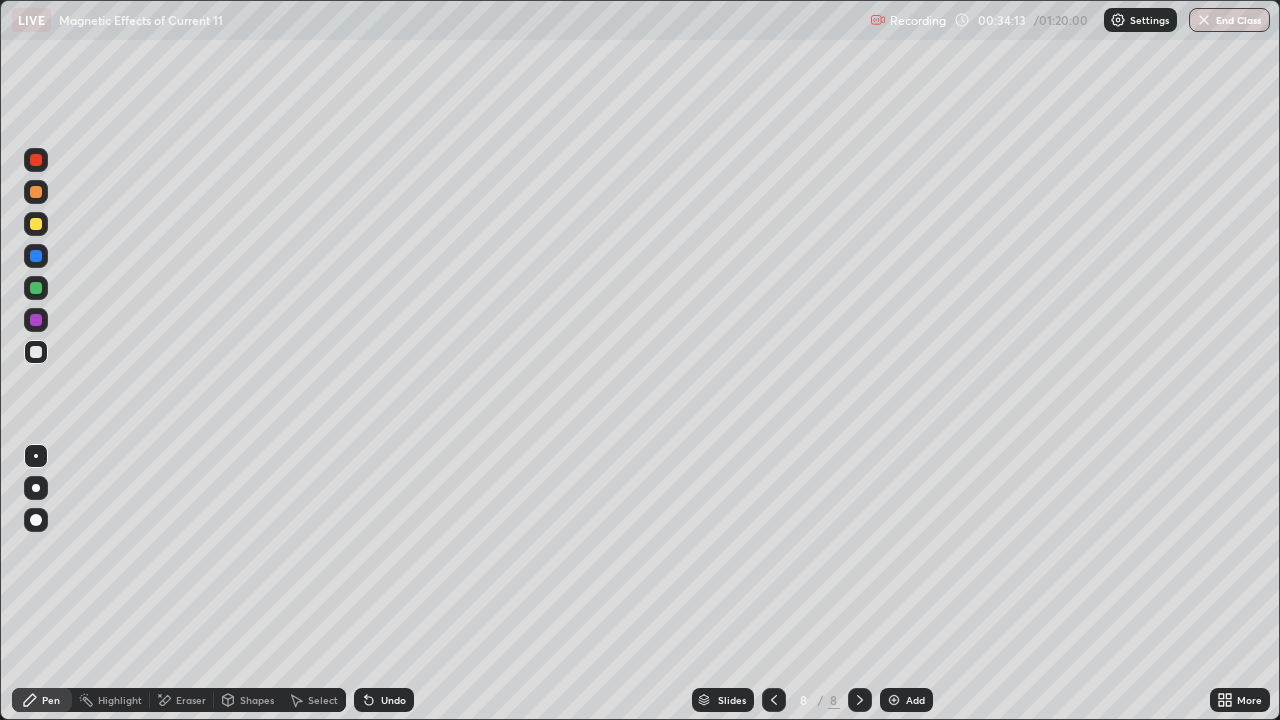 click on "Eraser" at bounding box center [182, 700] 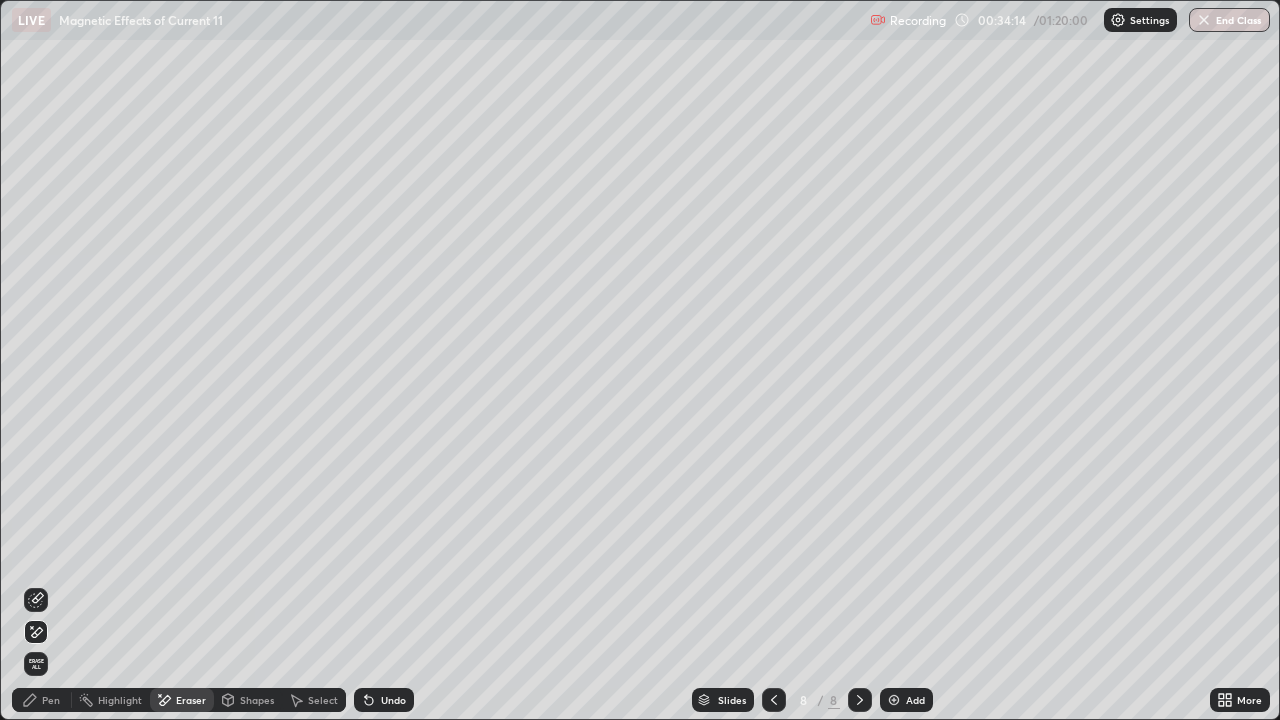 click 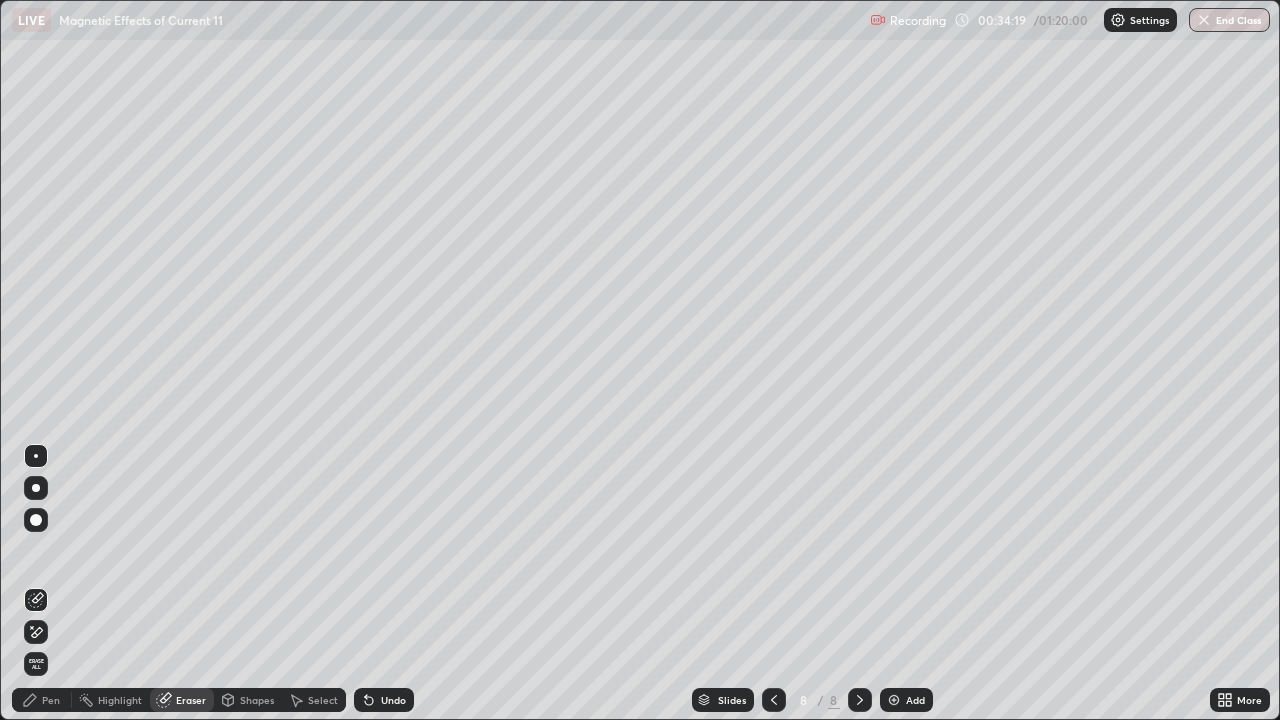 click on "Highlight" at bounding box center [120, 700] 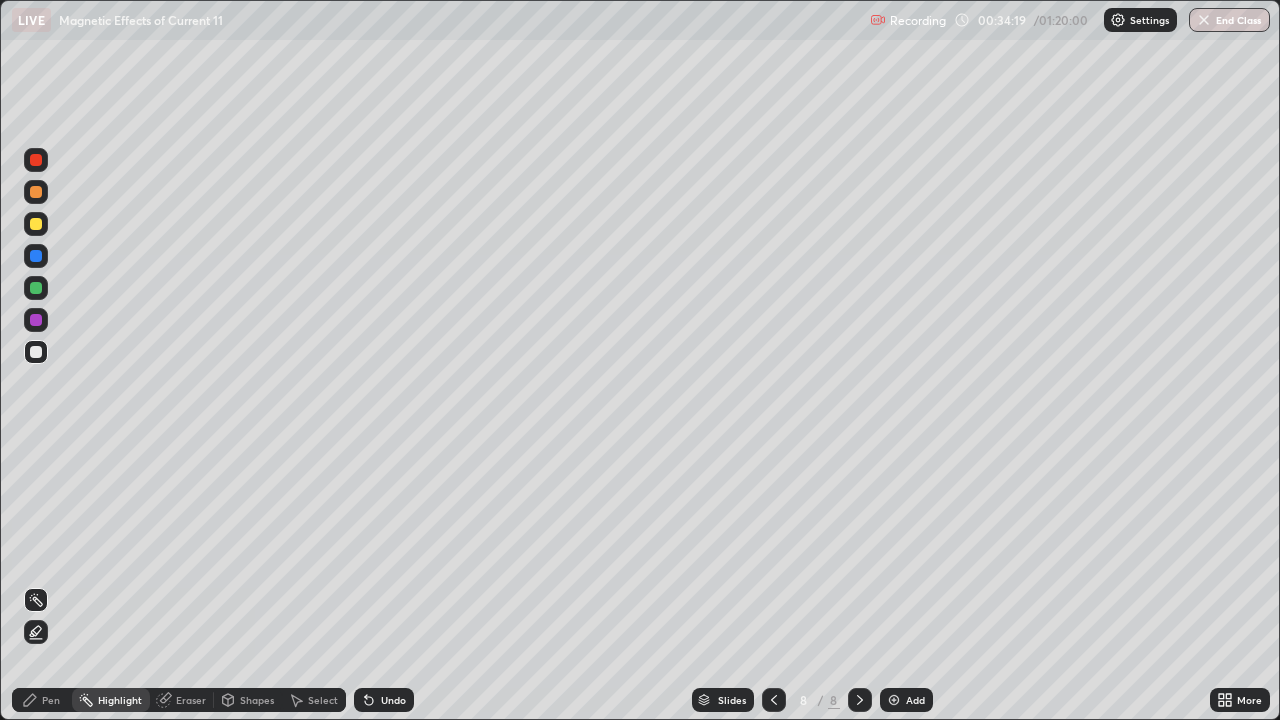 click on "Eraser" at bounding box center [191, 700] 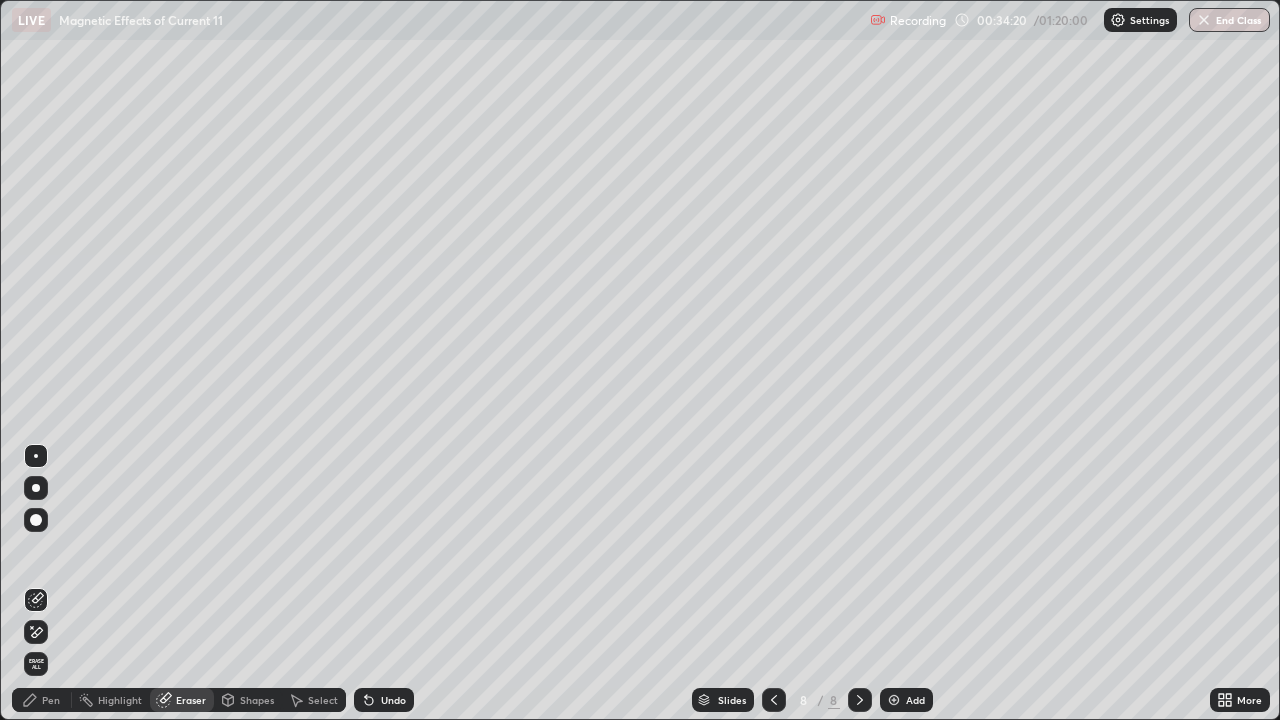 click at bounding box center [36, 632] 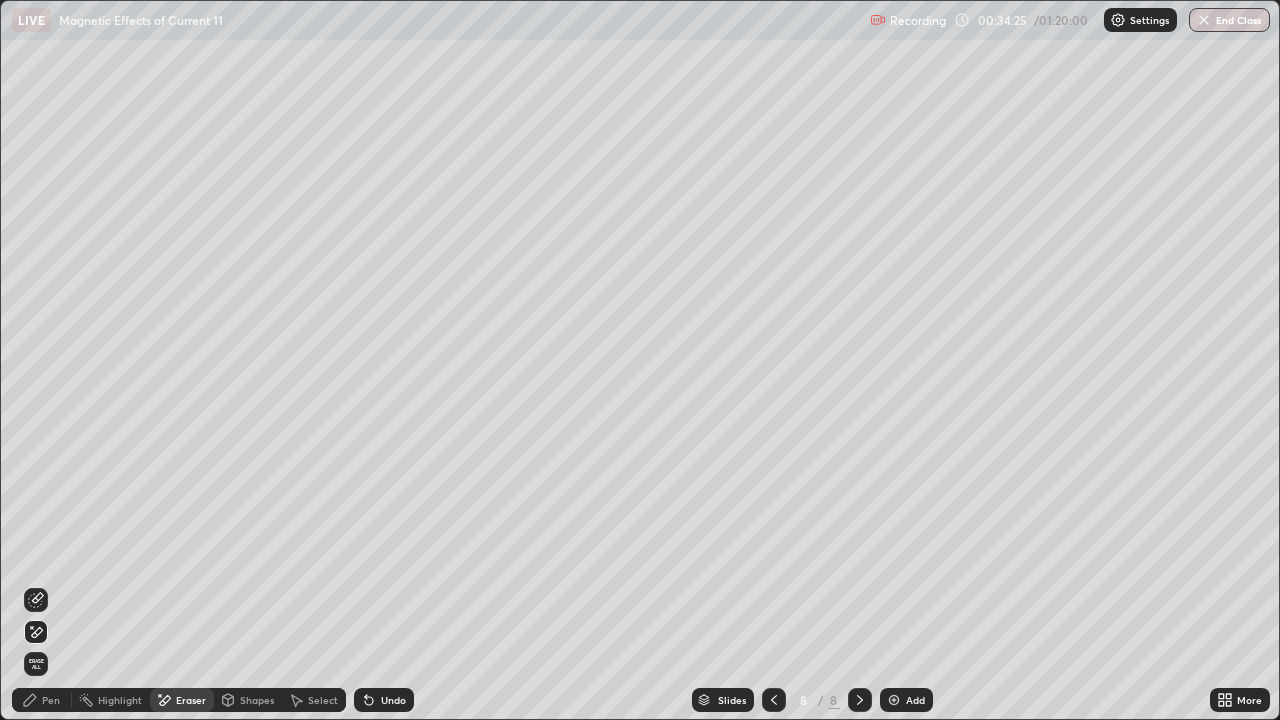 click on "Pen" at bounding box center [51, 700] 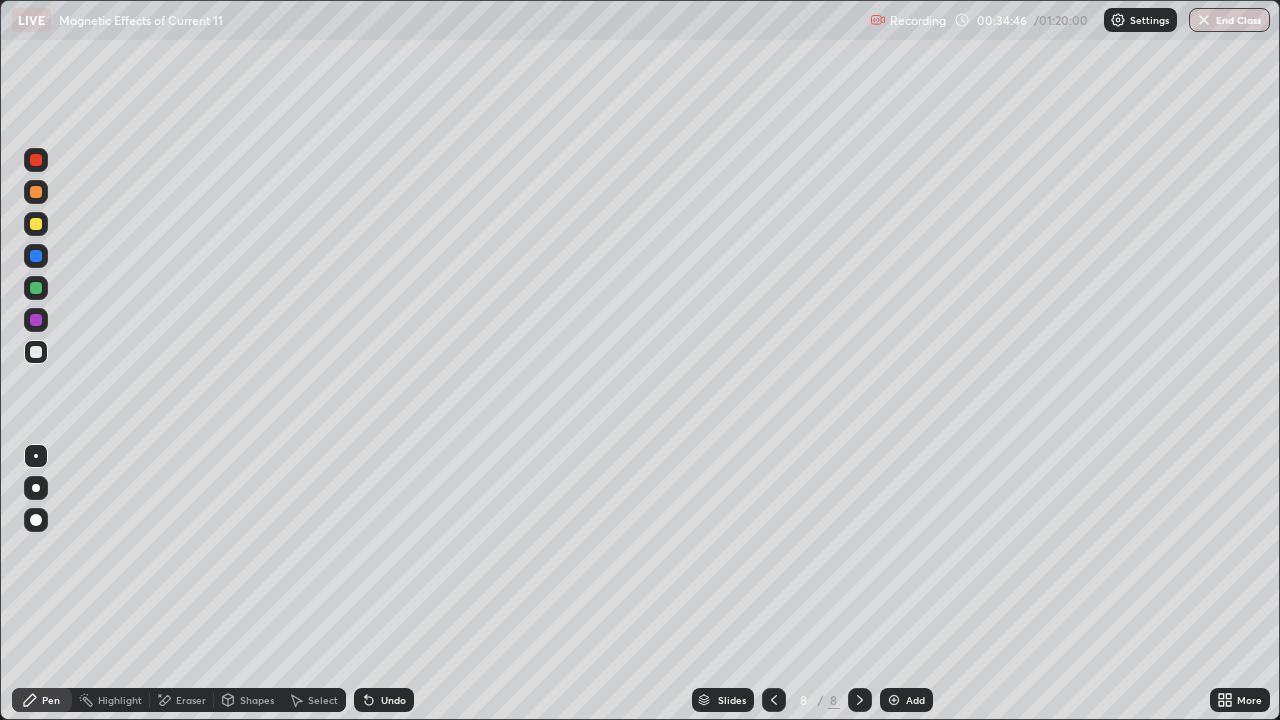 click on "Eraser" at bounding box center (191, 700) 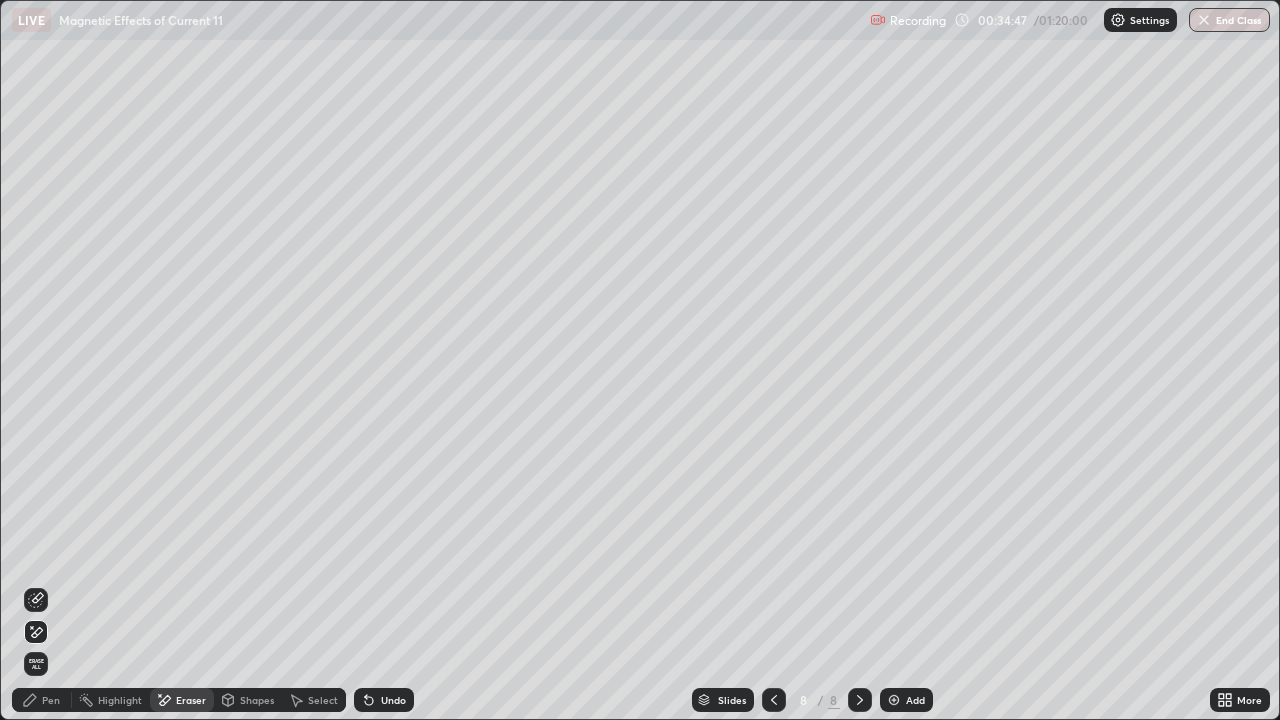 click 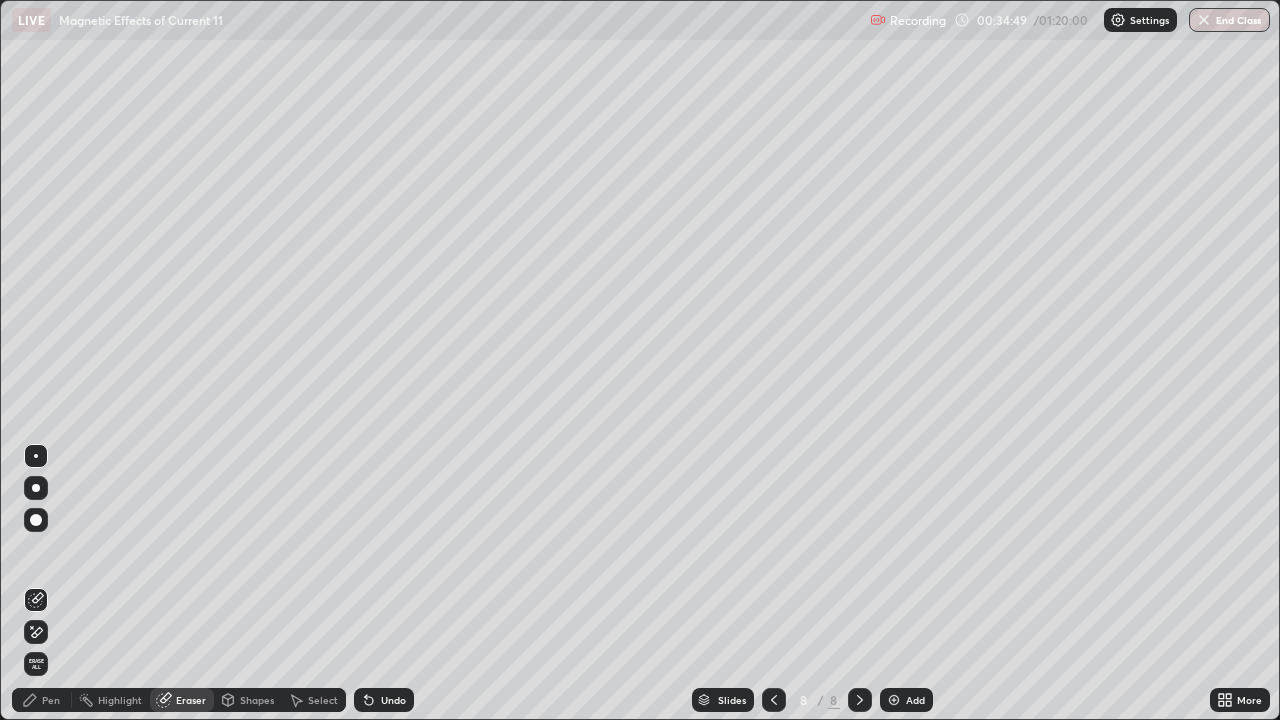 click on "Pen" at bounding box center (51, 700) 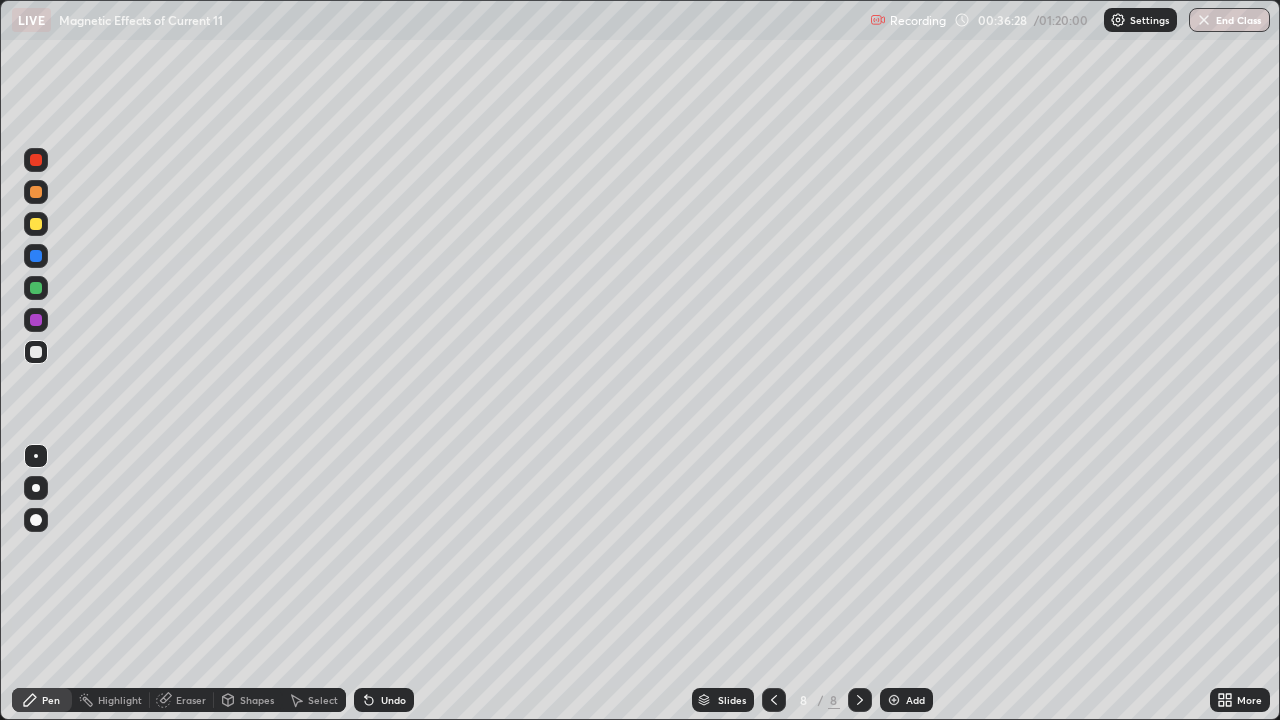 click at bounding box center (774, 700) 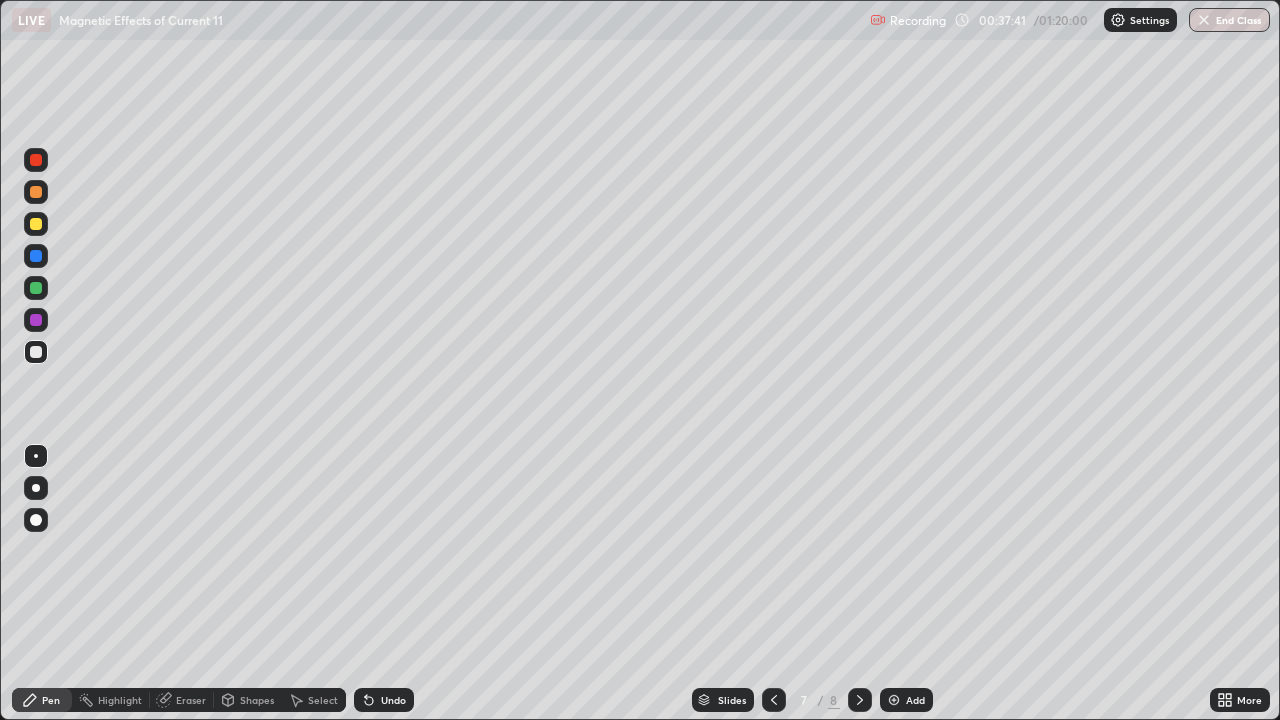 click 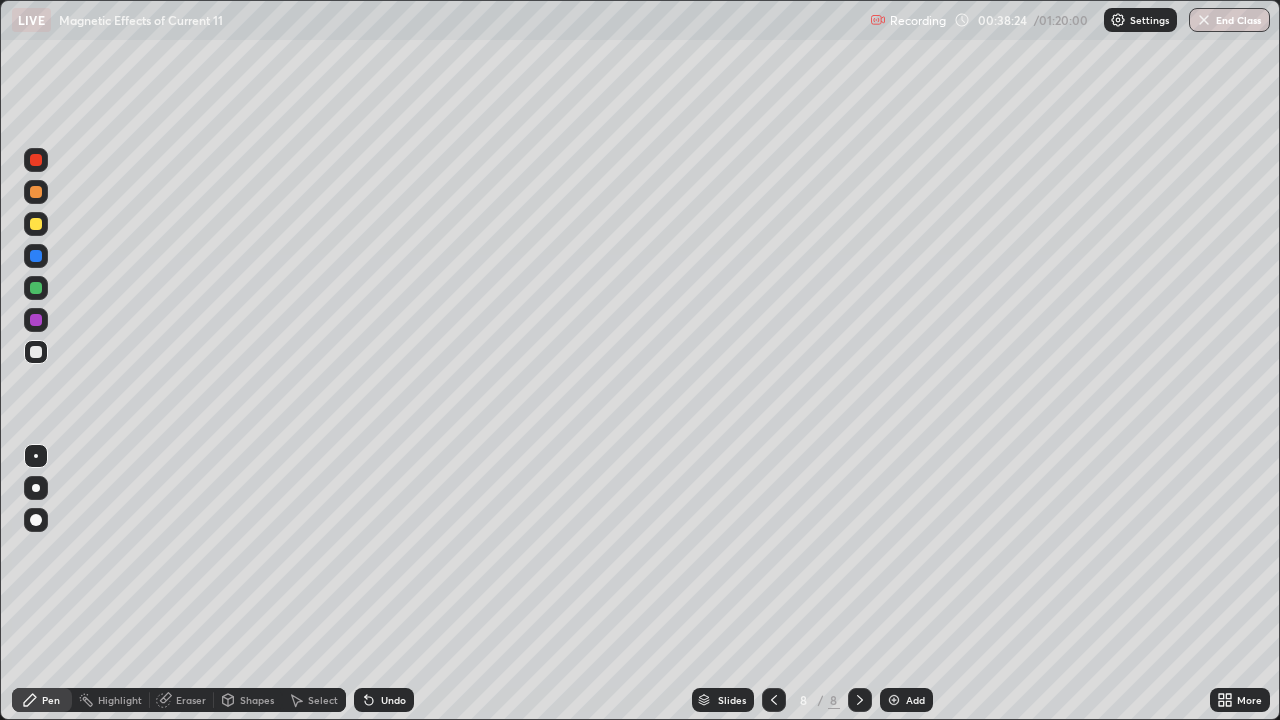 click at bounding box center [36, 288] 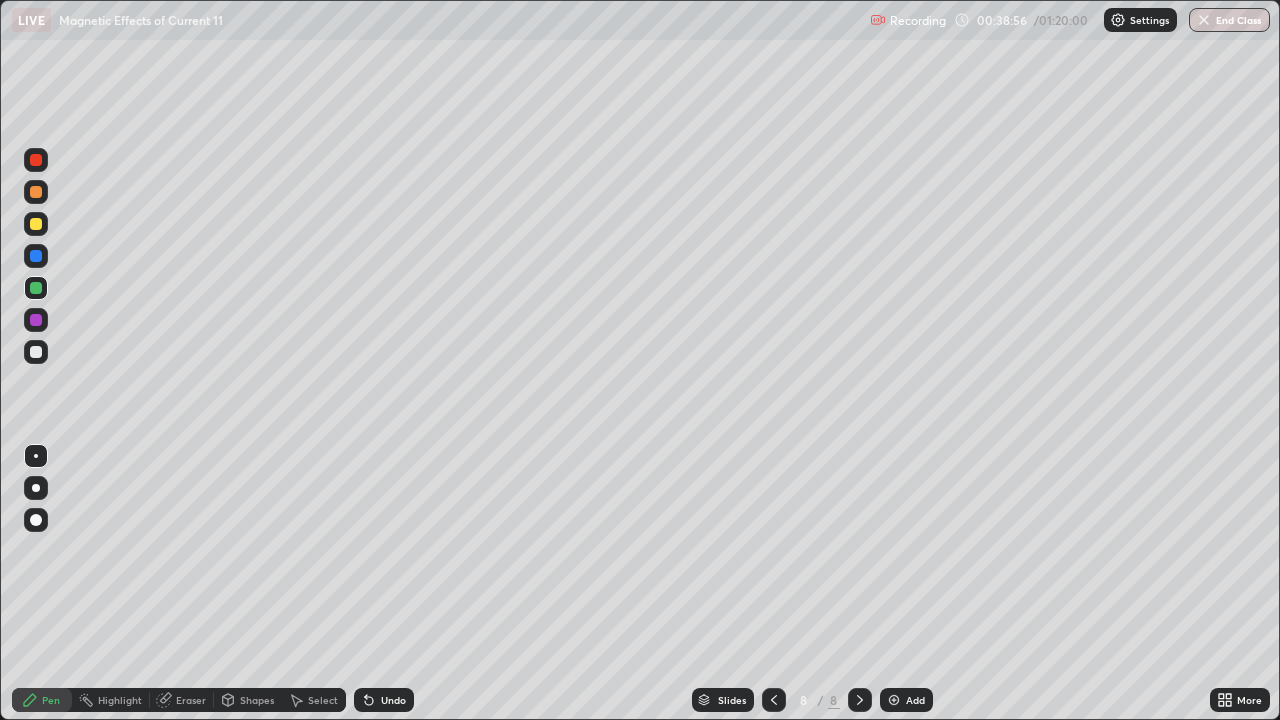 click at bounding box center (36, 224) 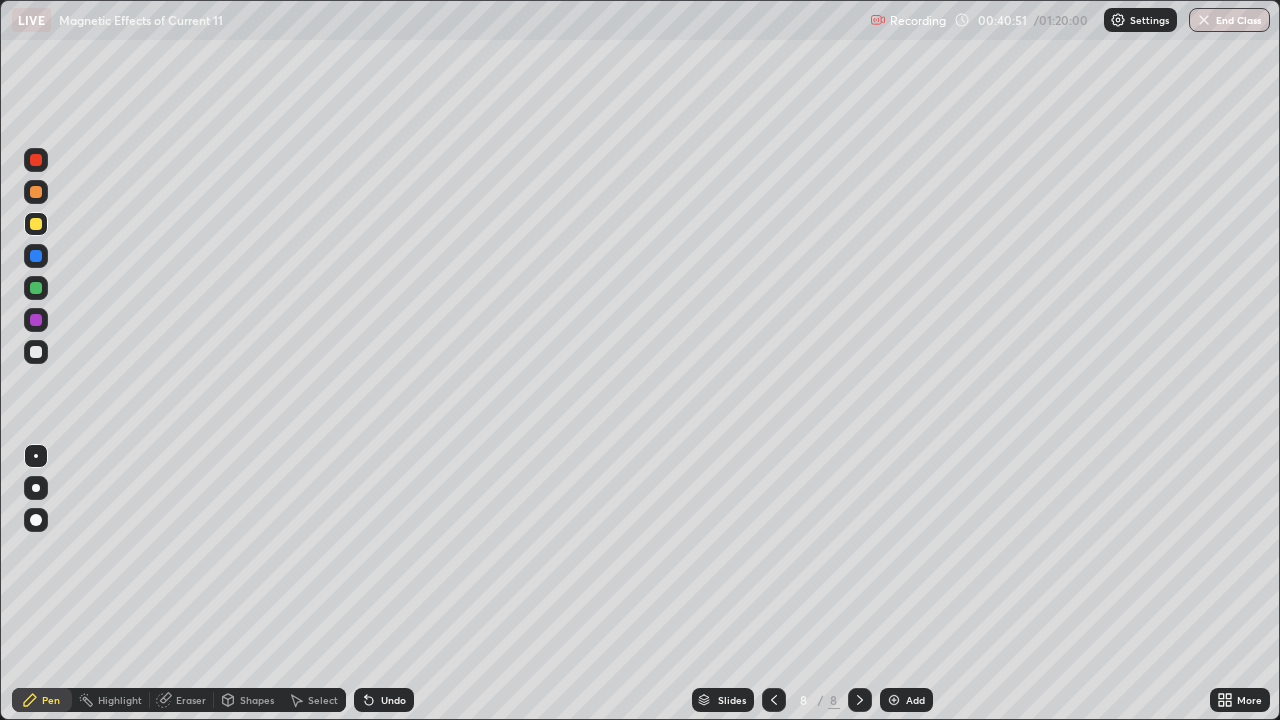 click 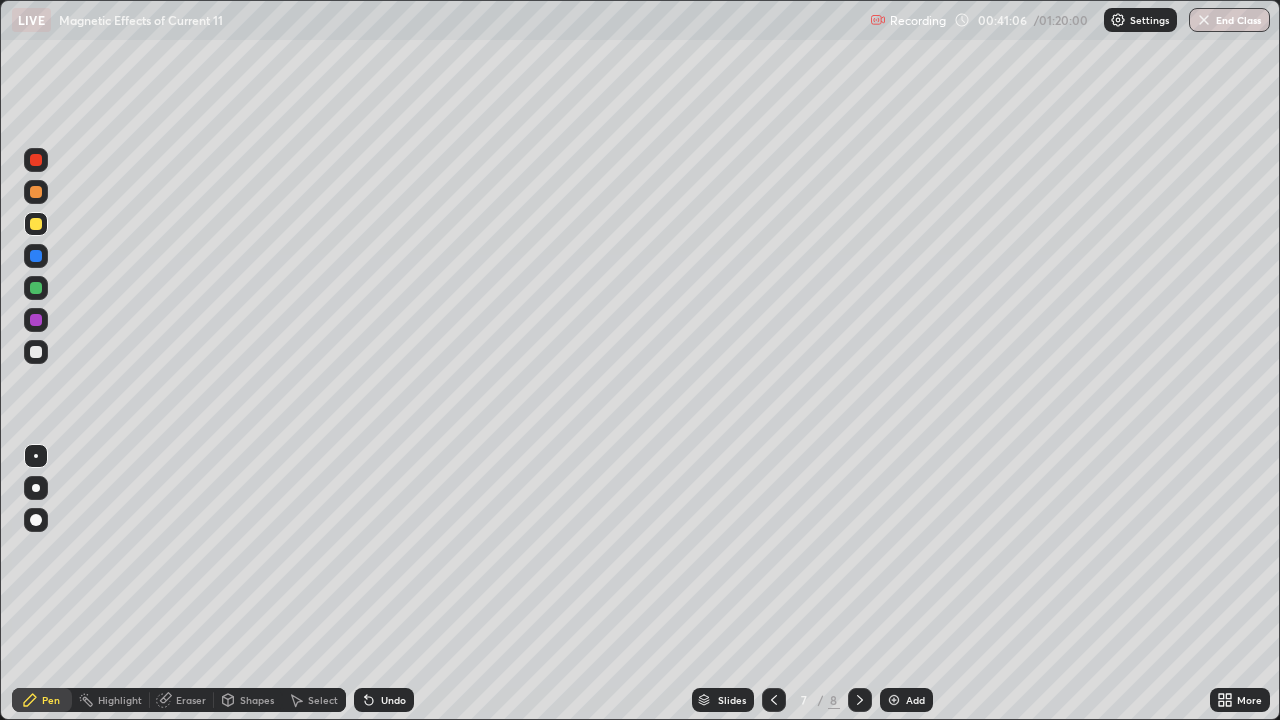 click 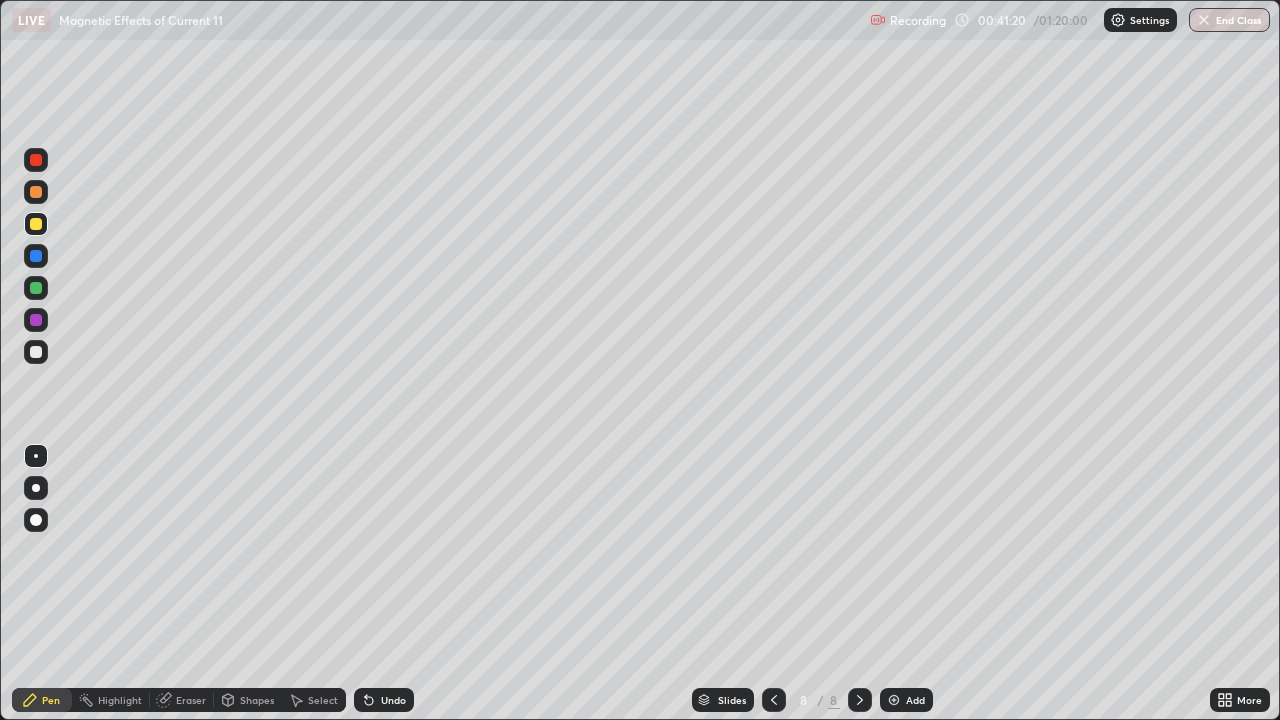 click on "Add" at bounding box center [906, 700] 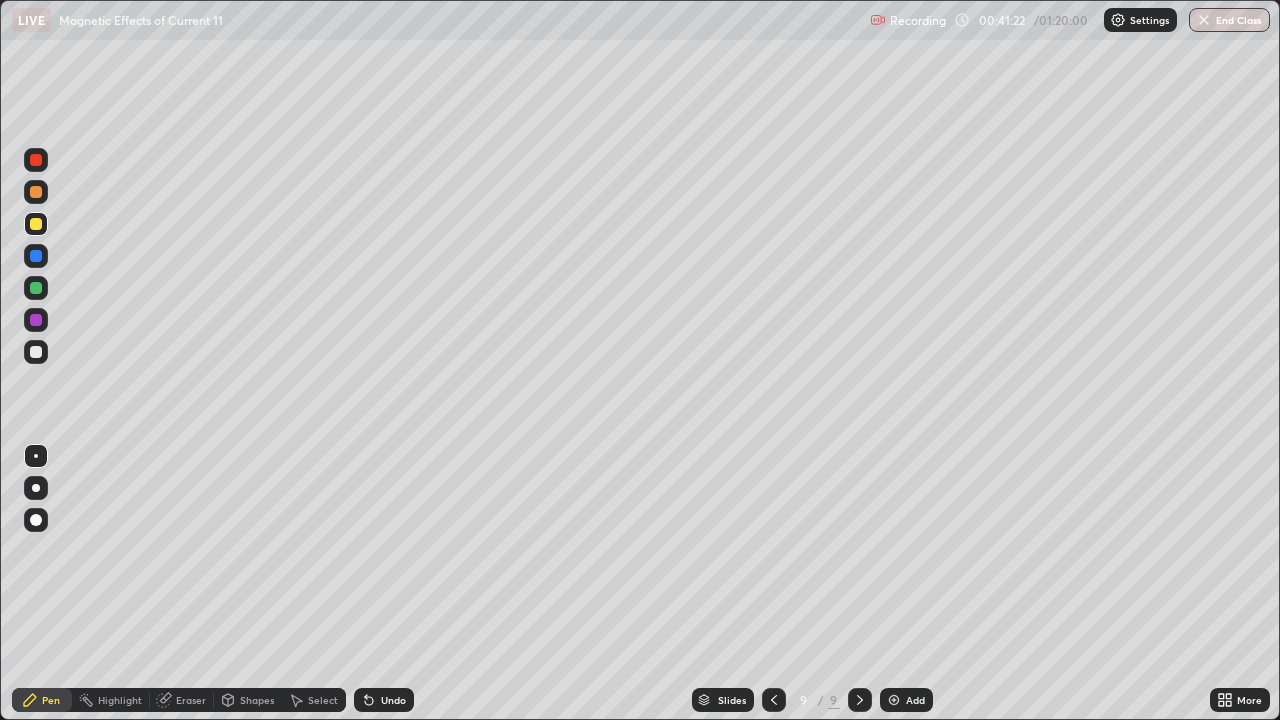 click at bounding box center [36, 352] 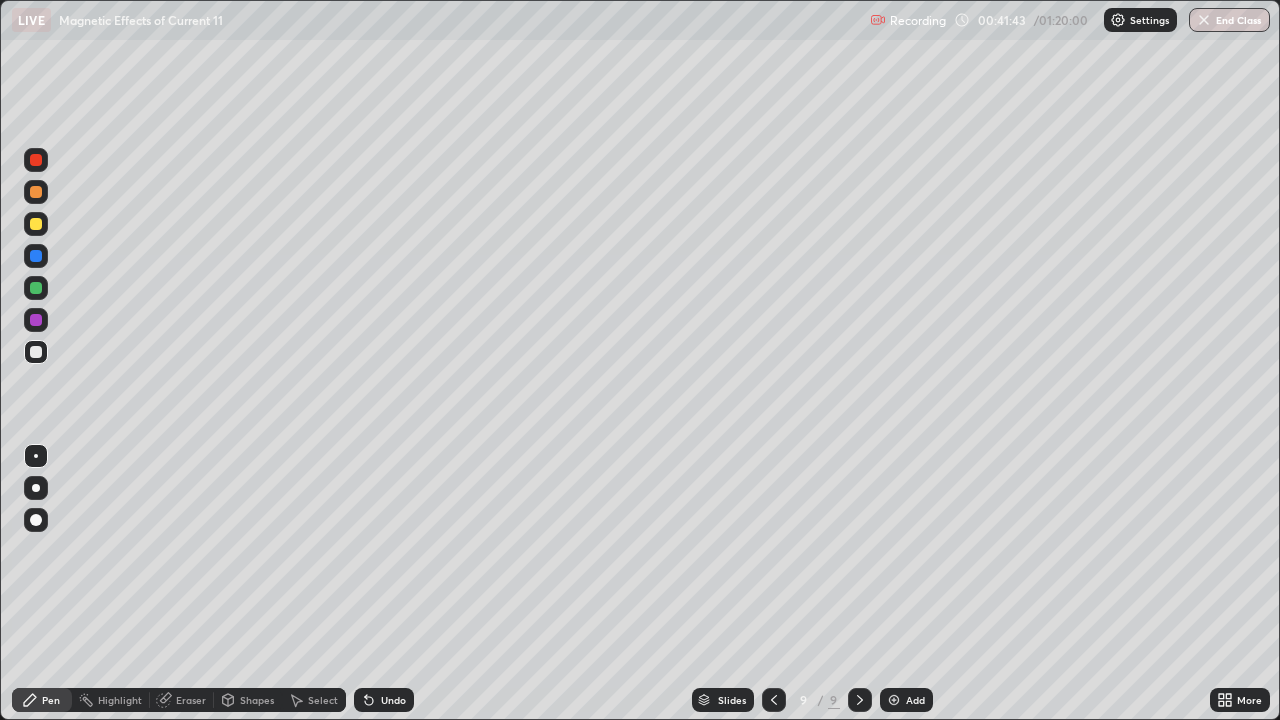 click at bounding box center [36, 224] 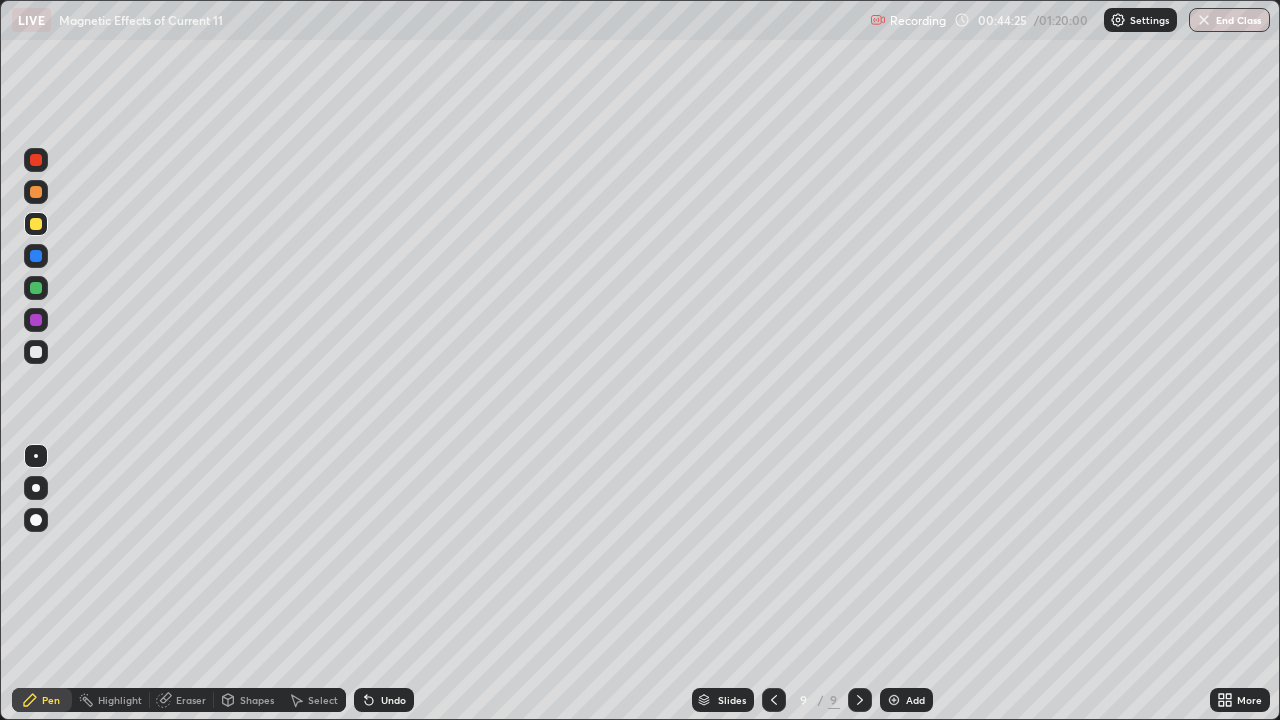click on "Undo" at bounding box center [384, 700] 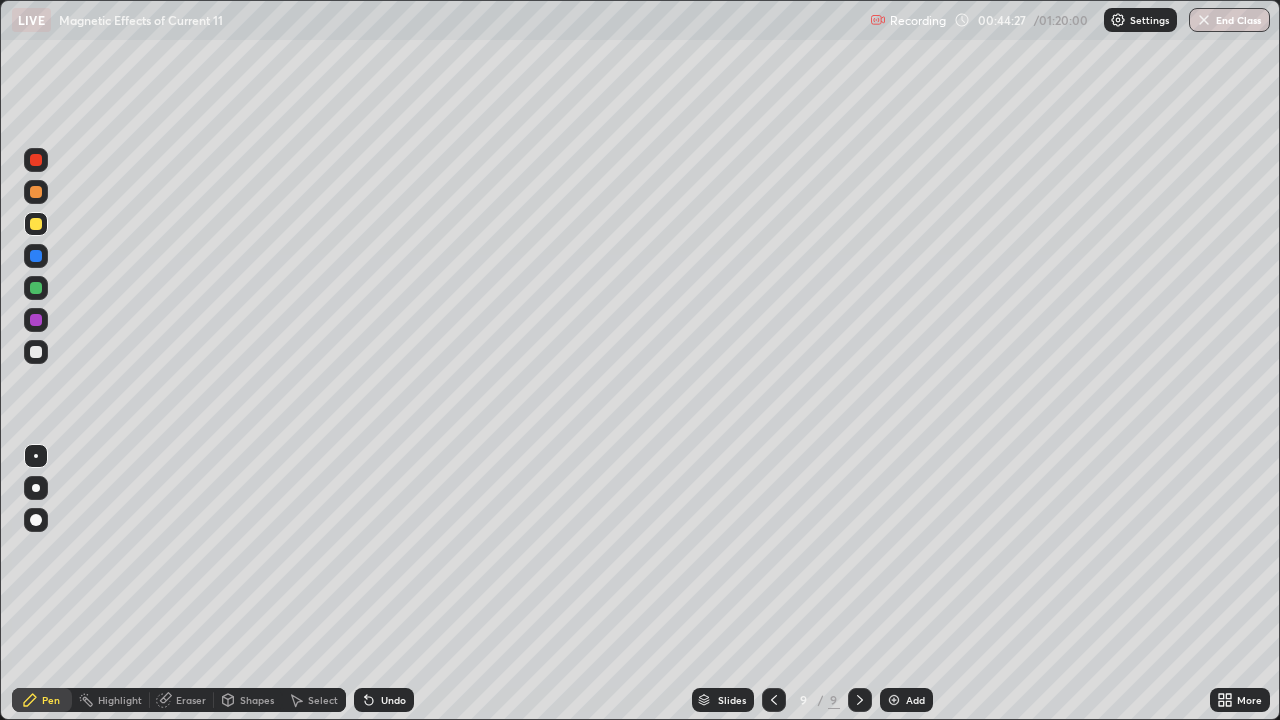 click on "Undo" at bounding box center (384, 700) 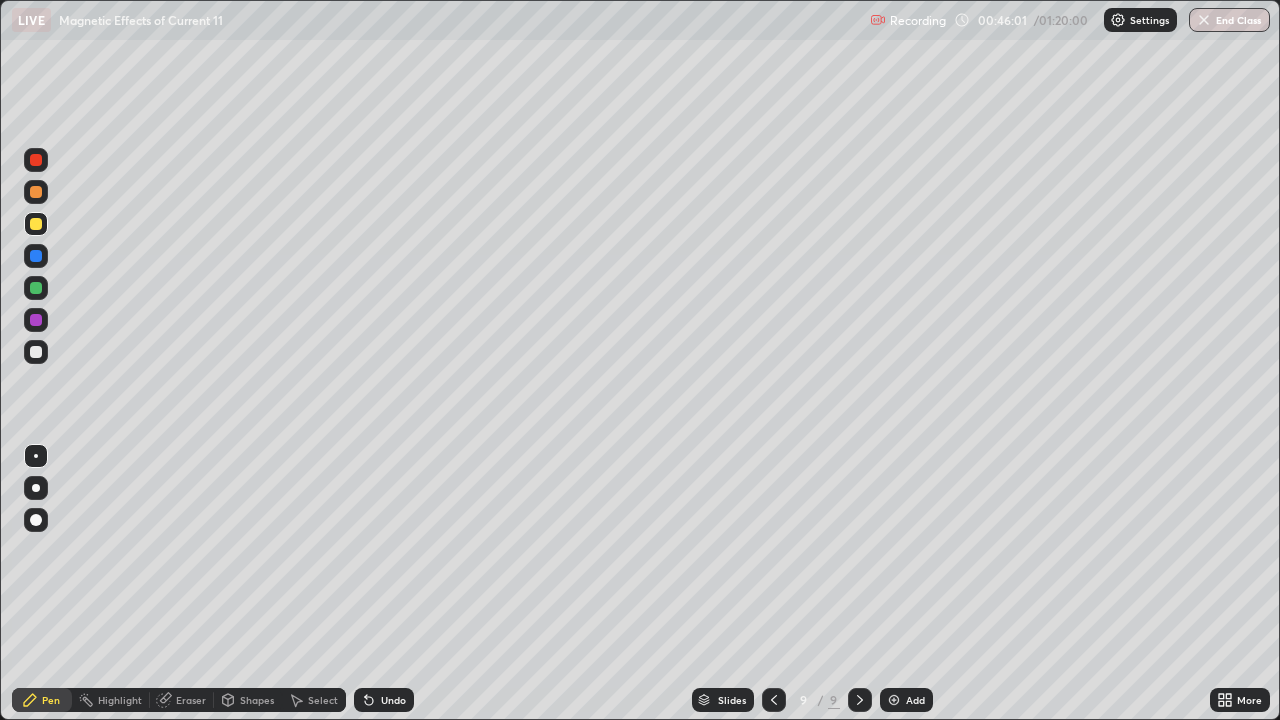 click on "Add" at bounding box center [906, 700] 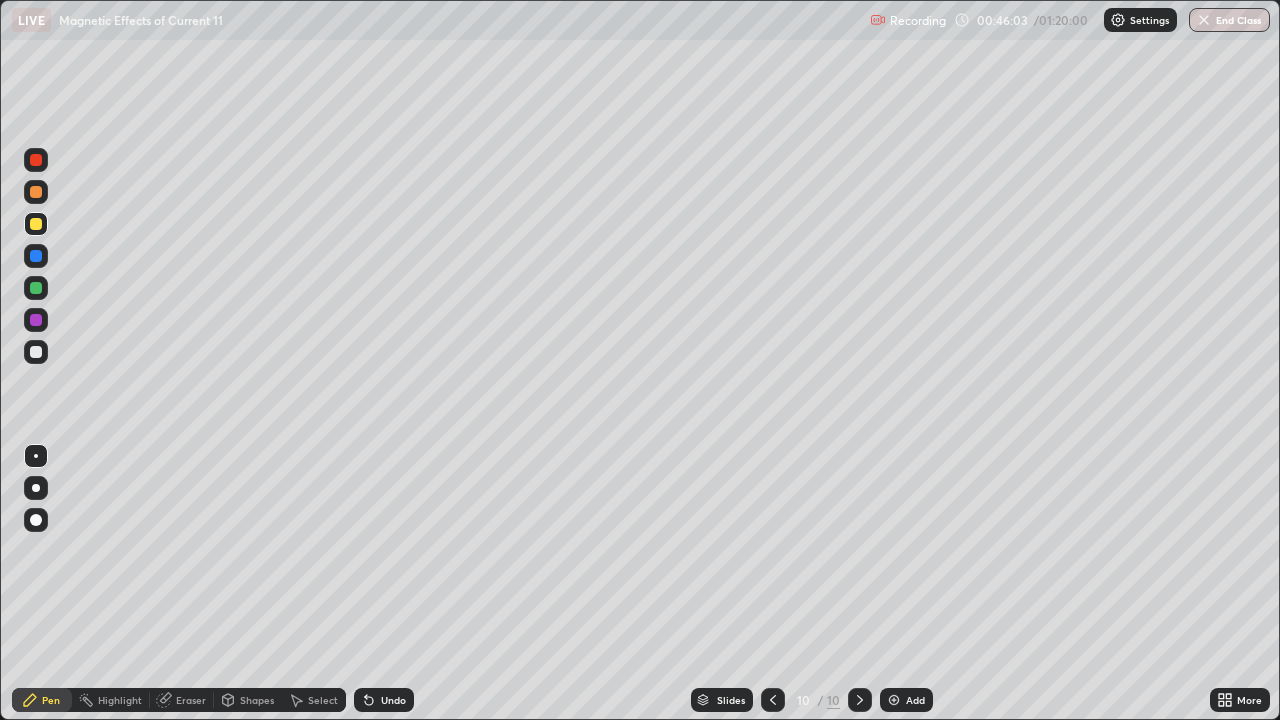 click at bounding box center (36, 352) 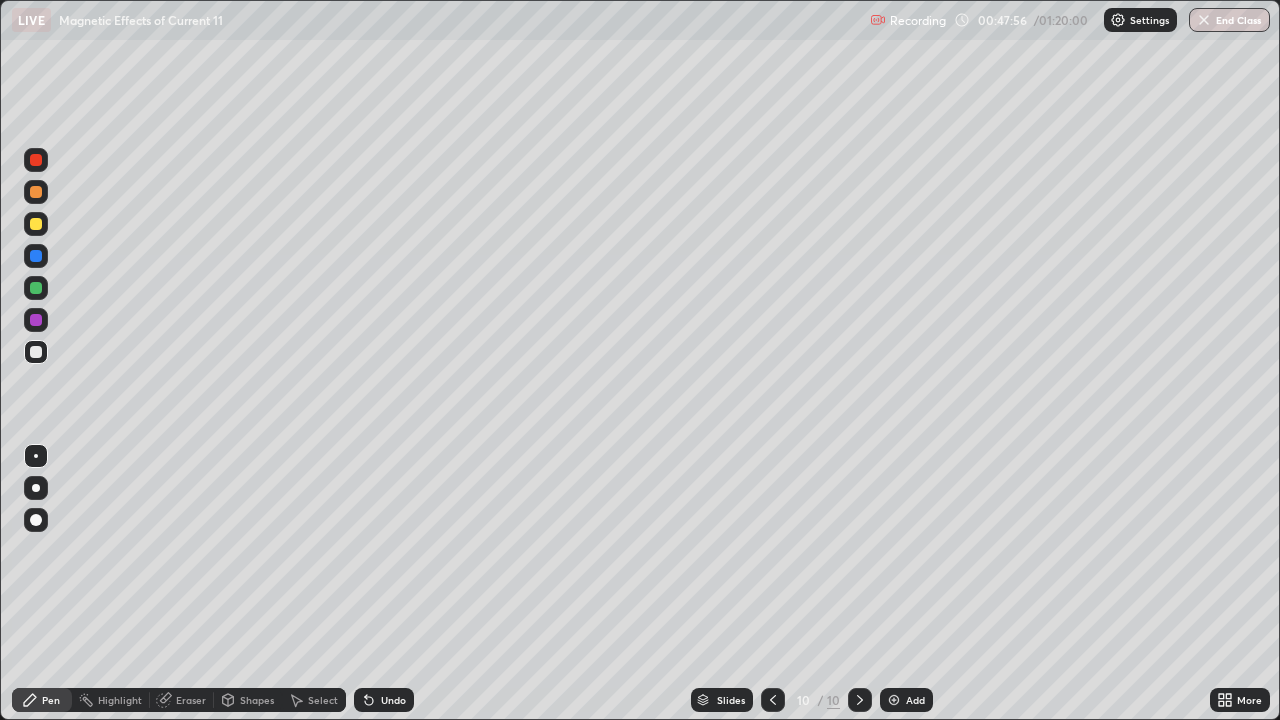 click on "Undo" at bounding box center (393, 700) 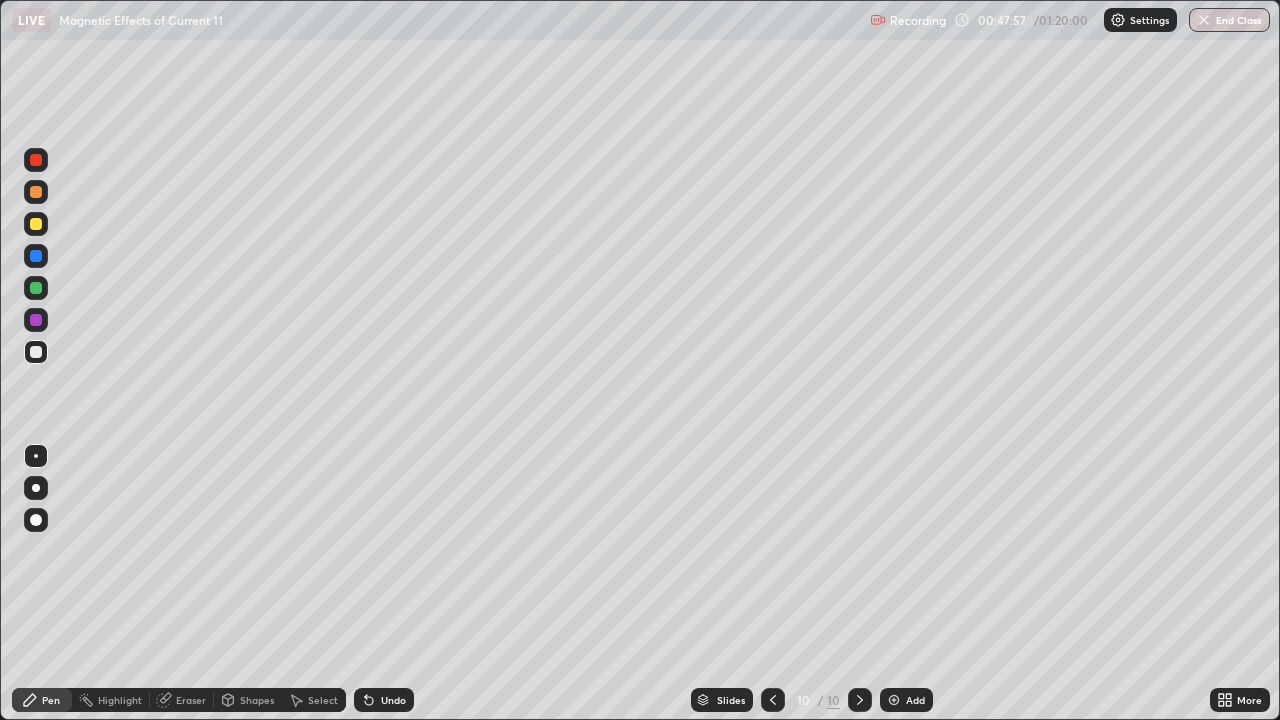 click on "Undo" at bounding box center [393, 700] 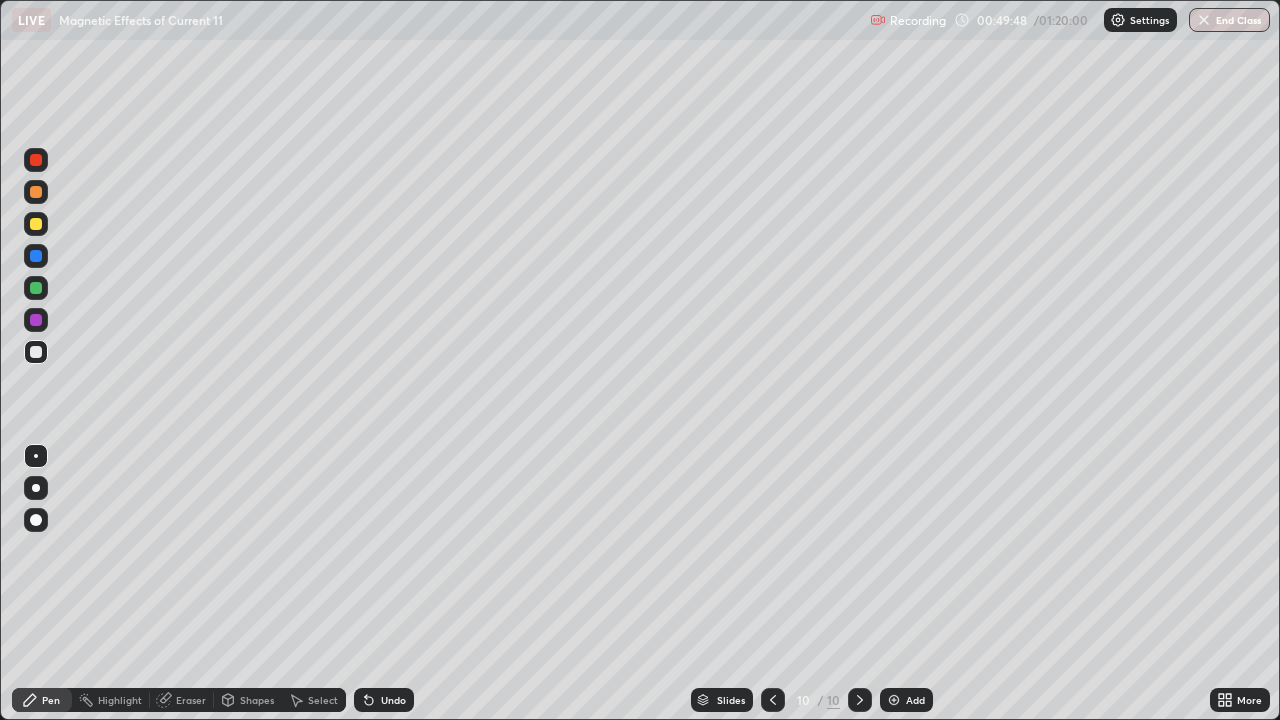 click on "Add" at bounding box center [915, 700] 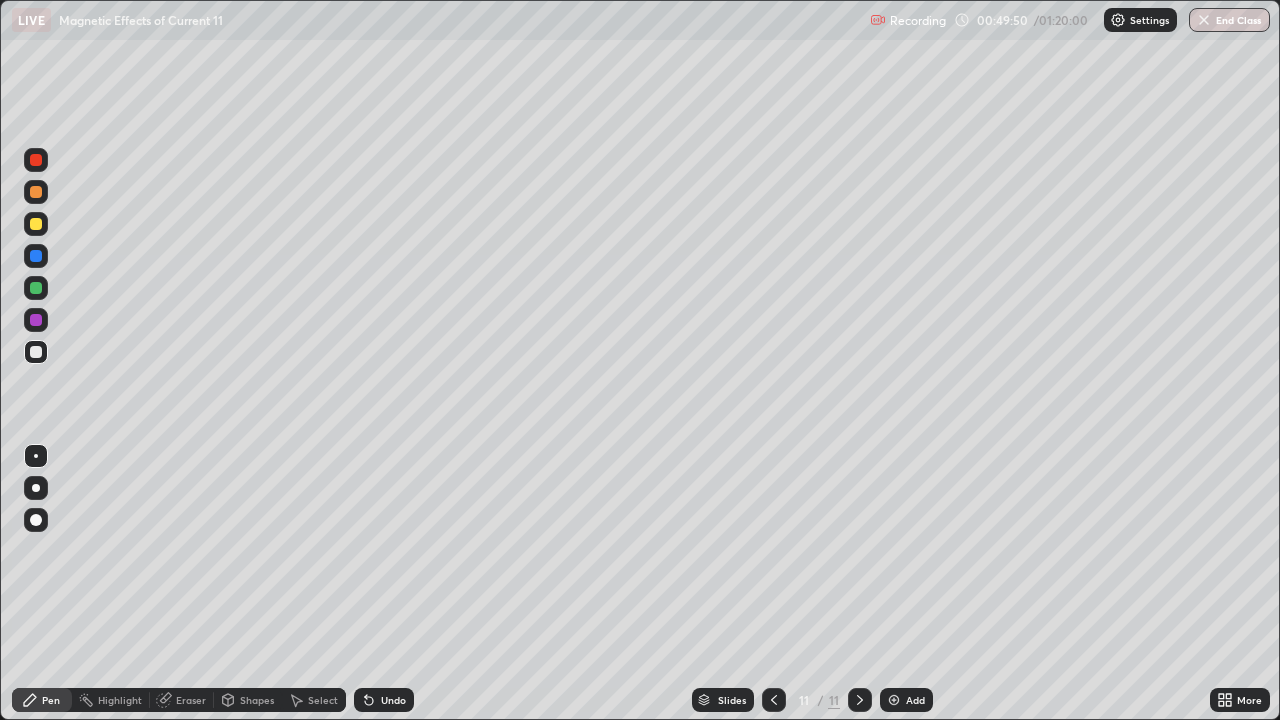 click at bounding box center [36, 224] 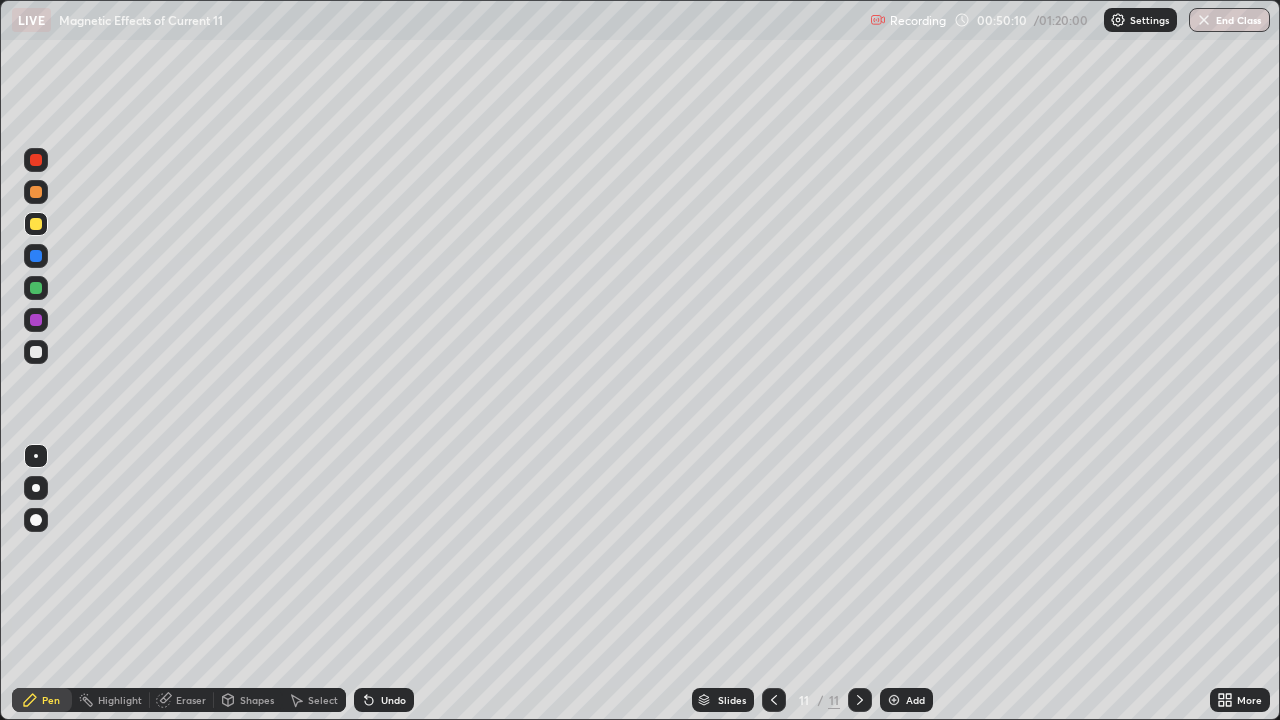 click at bounding box center [36, 352] 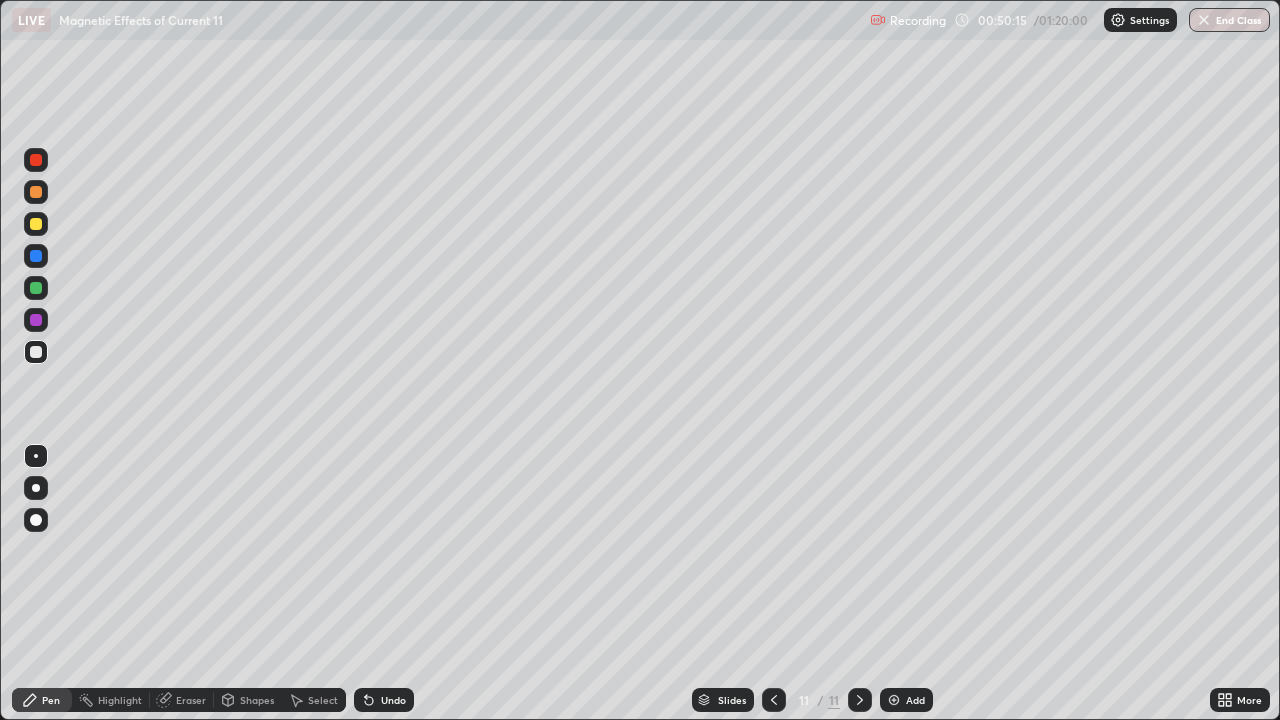 click at bounding box center (36, 224) 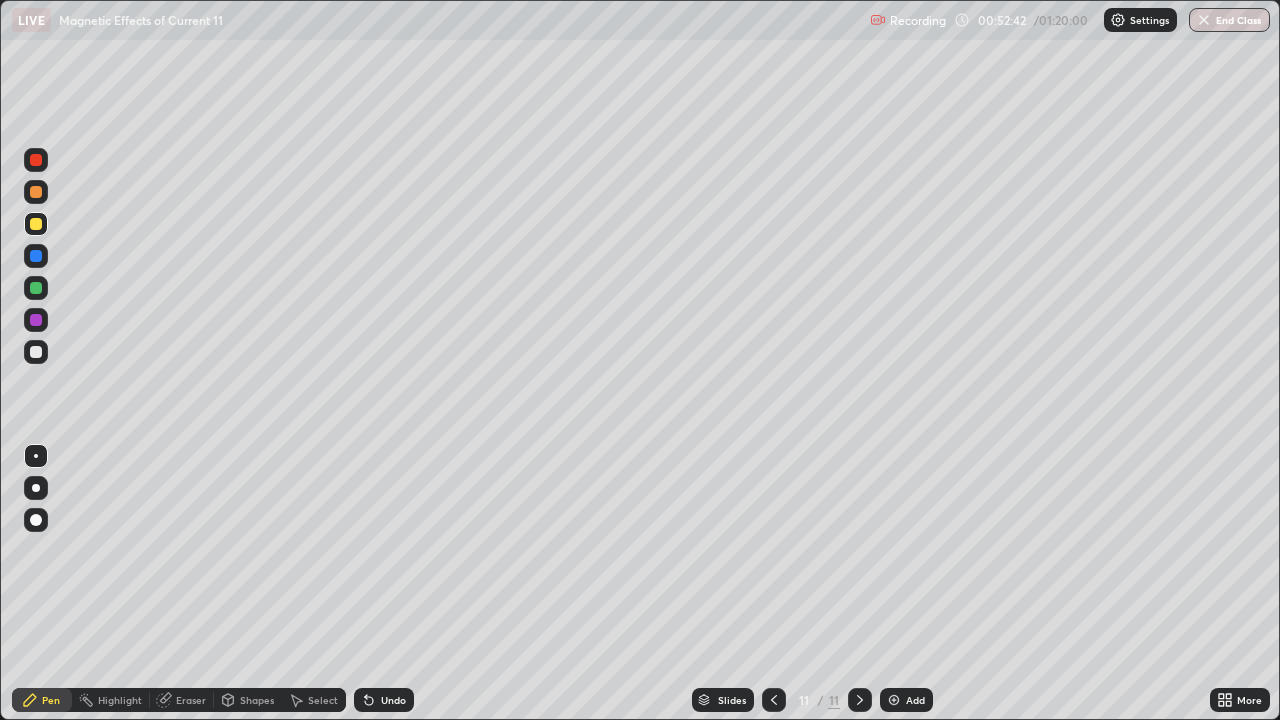 click on "Eraser" at bounding box center [182, 700] 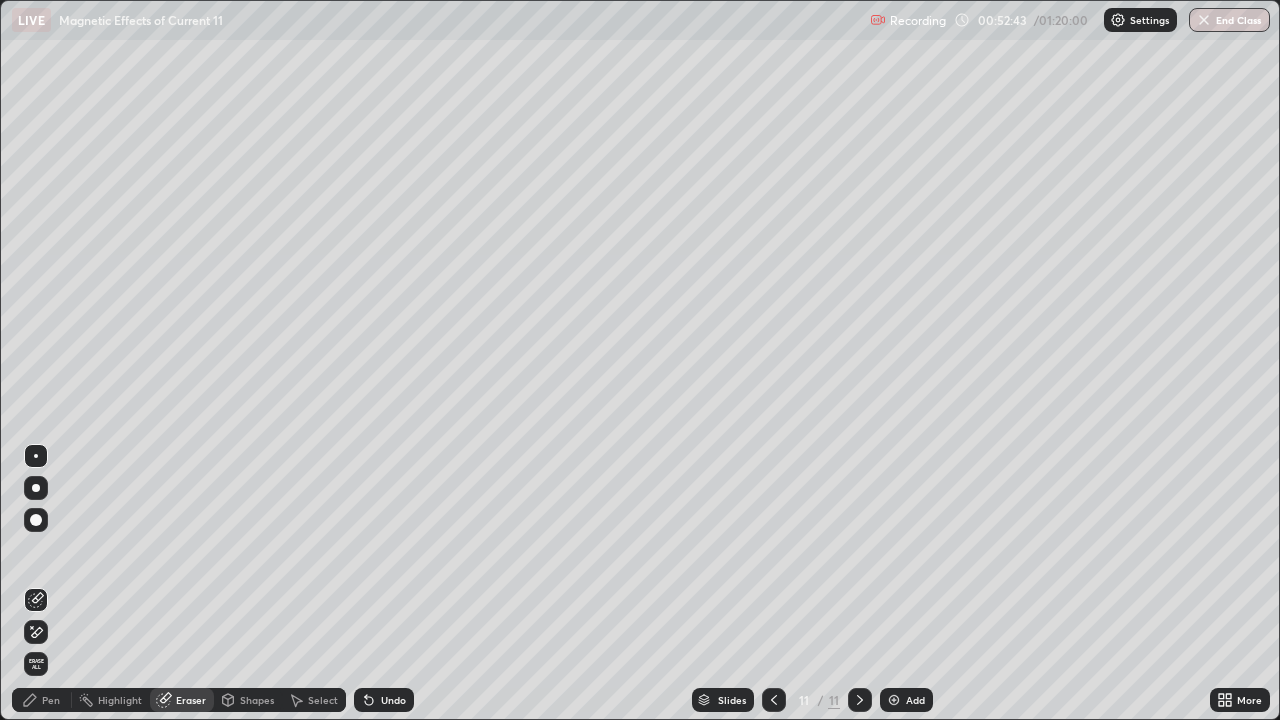 click at bounding box center [36, 632] 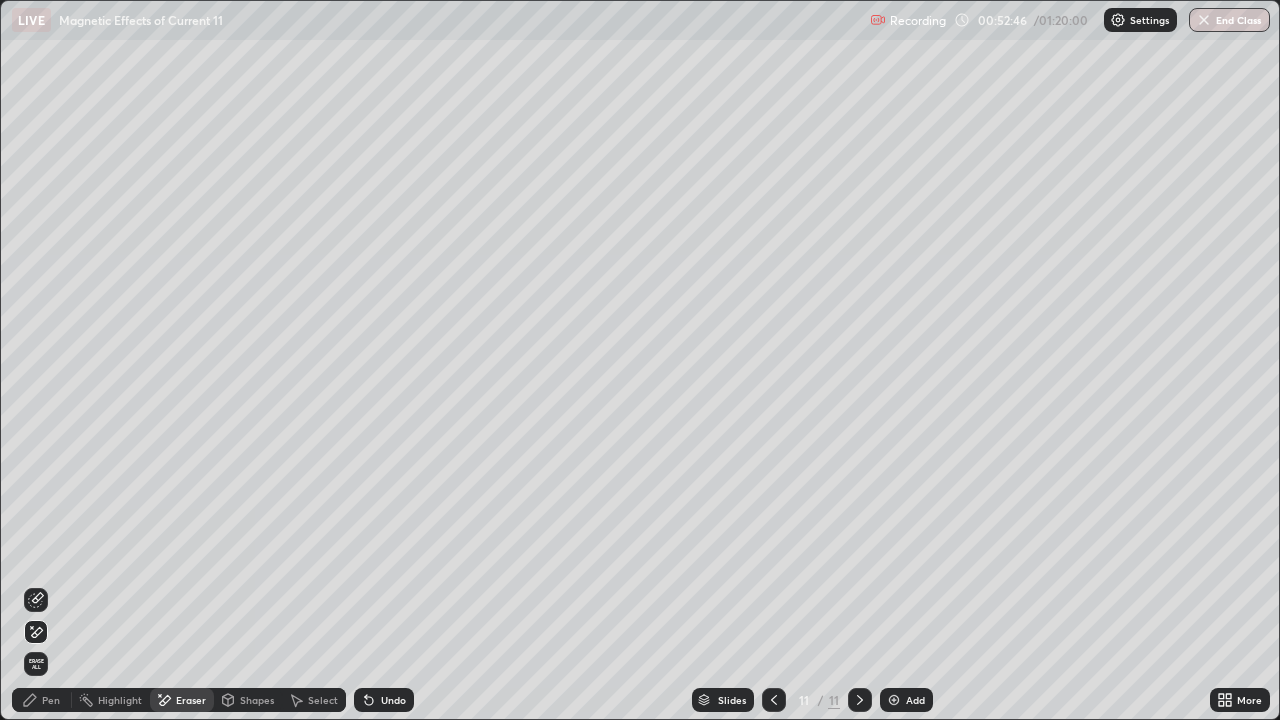 click on "Pen" at bounding box center (42, 700) 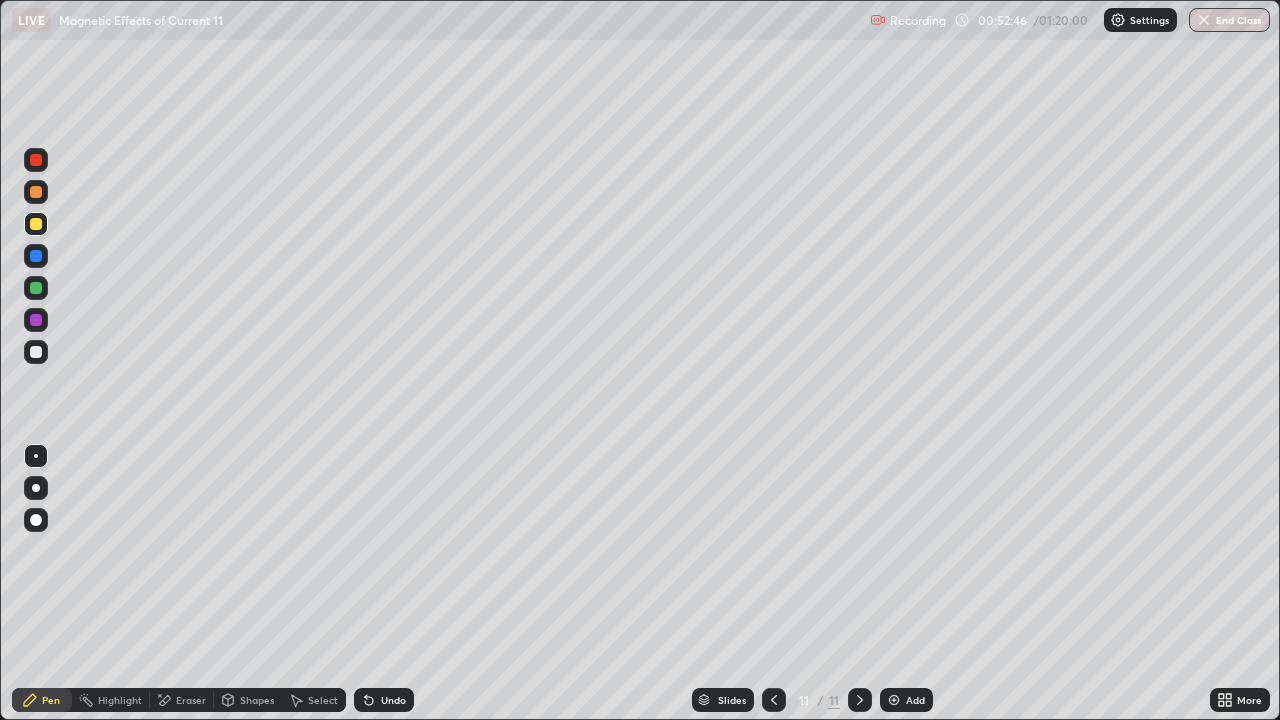 click at bounding box center [36, 352] 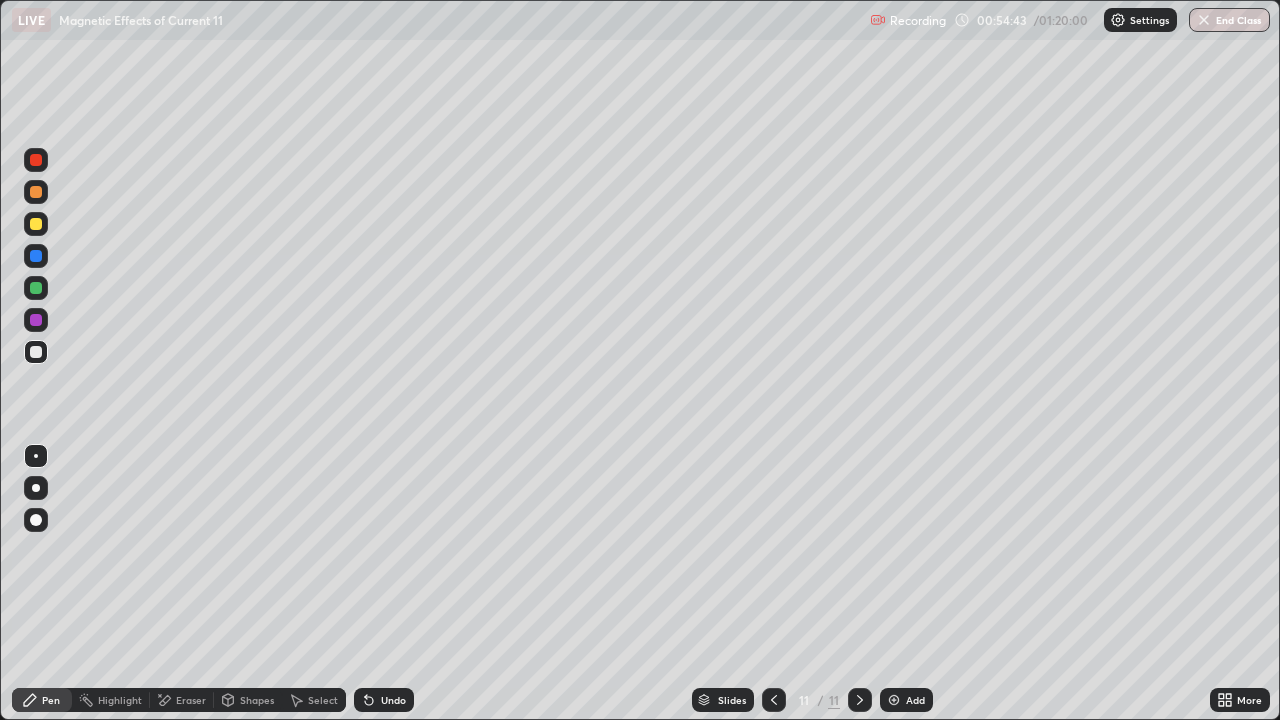 click on "Add" at bounding box center (915, 700) 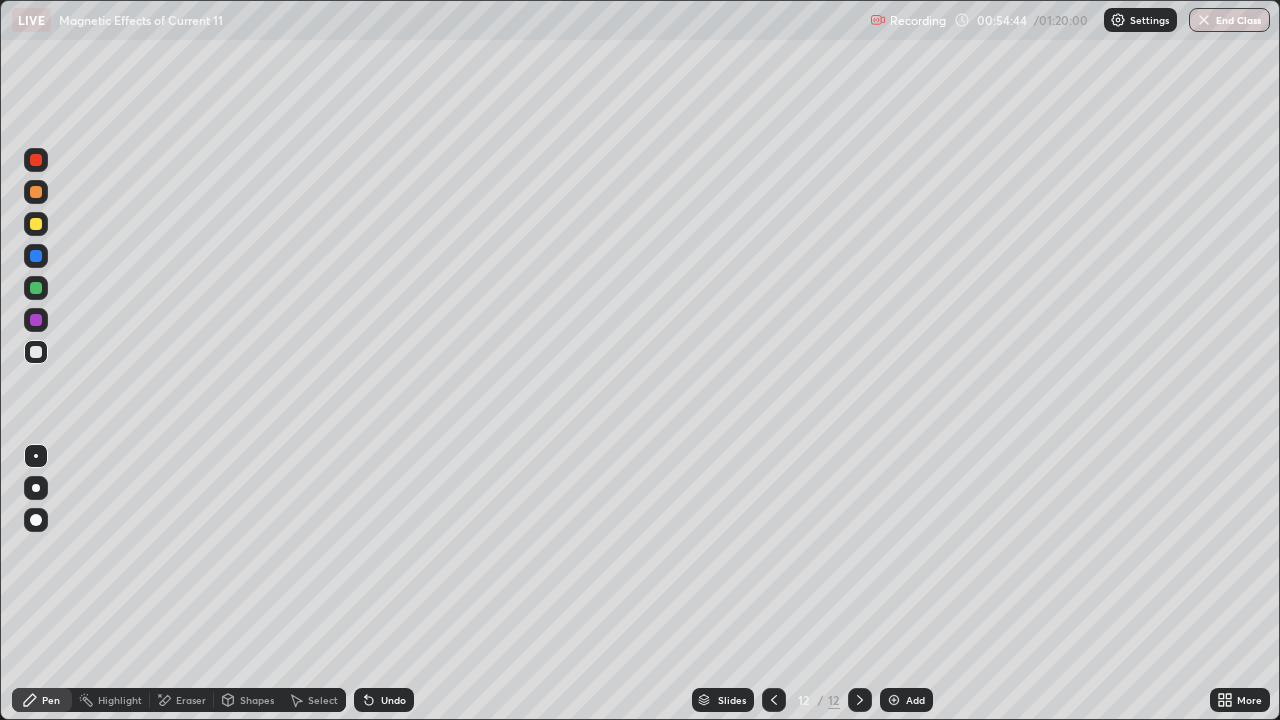 click at bounding box center [36, 224] 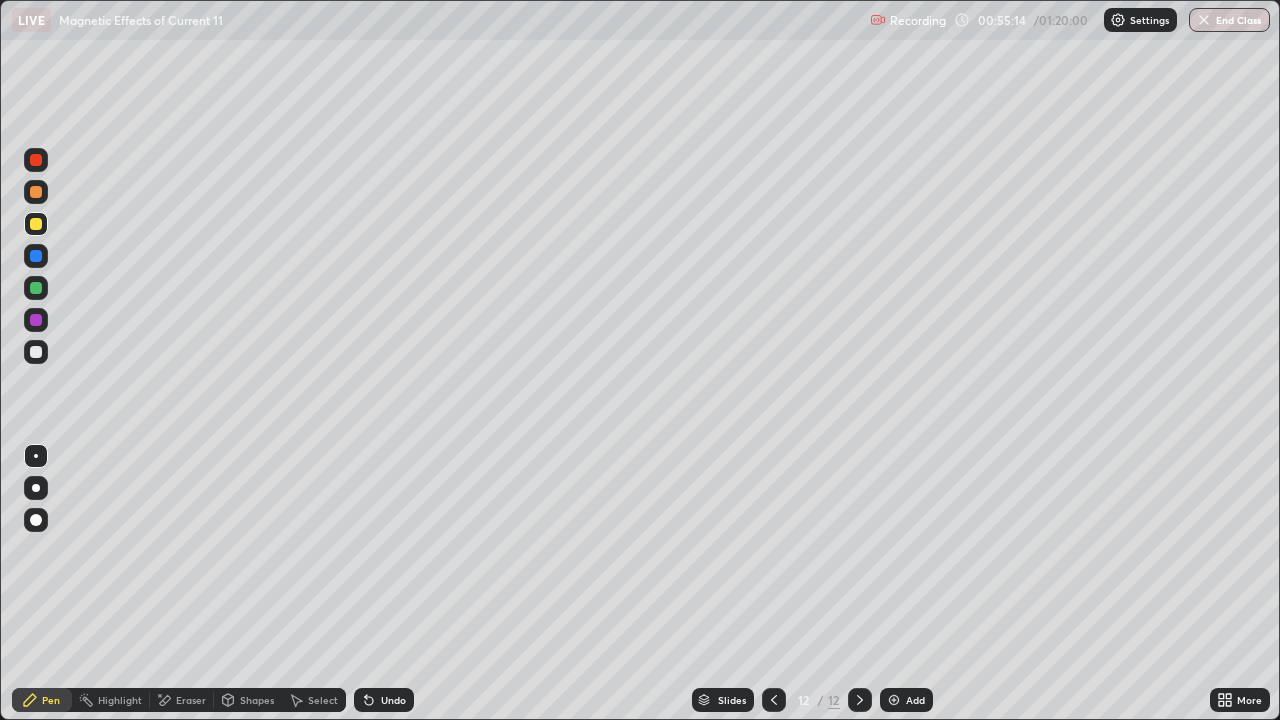click at bounding box center (36, 352) 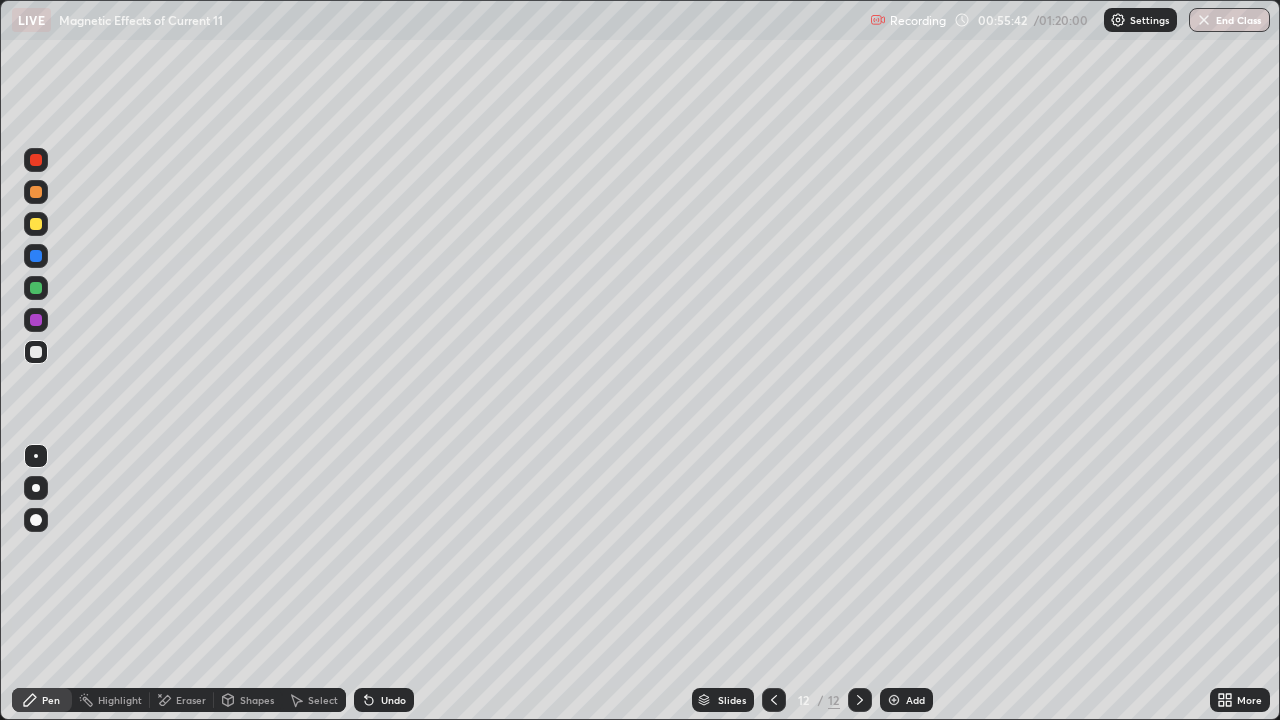 click on "Undo" at bounding box center [393, 700] 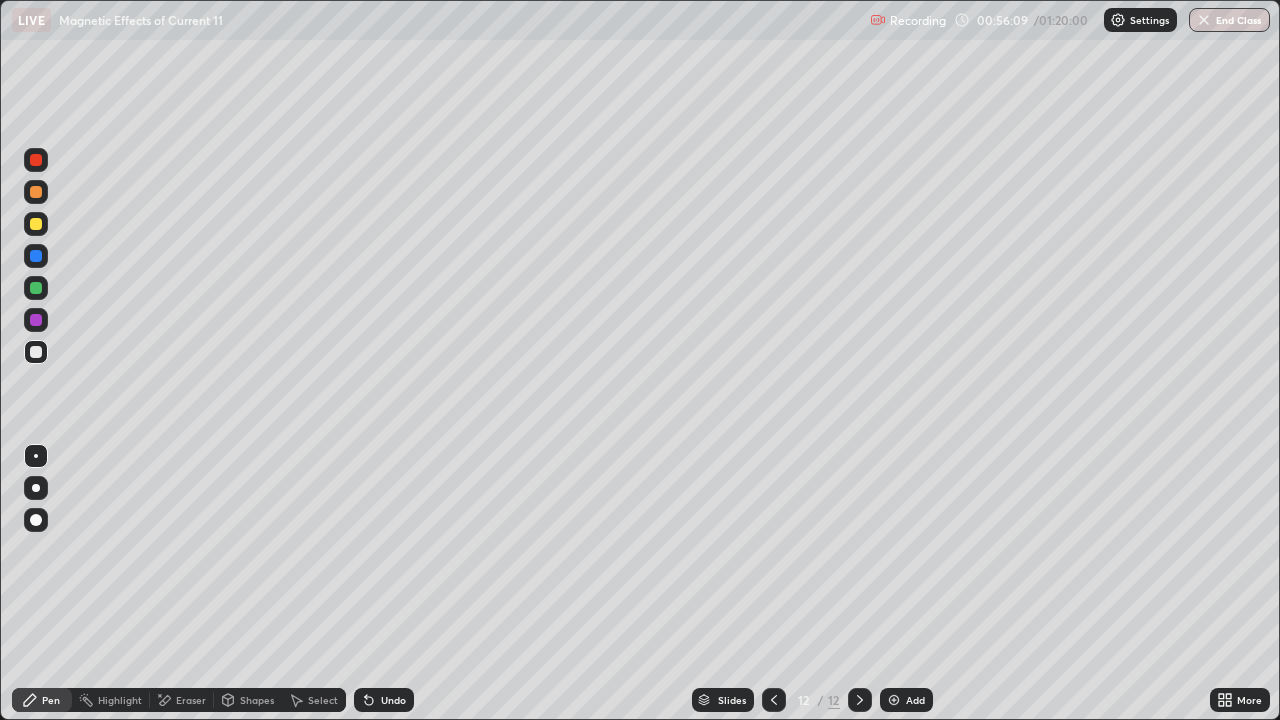 click on "Eraser" at bounding box center (191, 700) 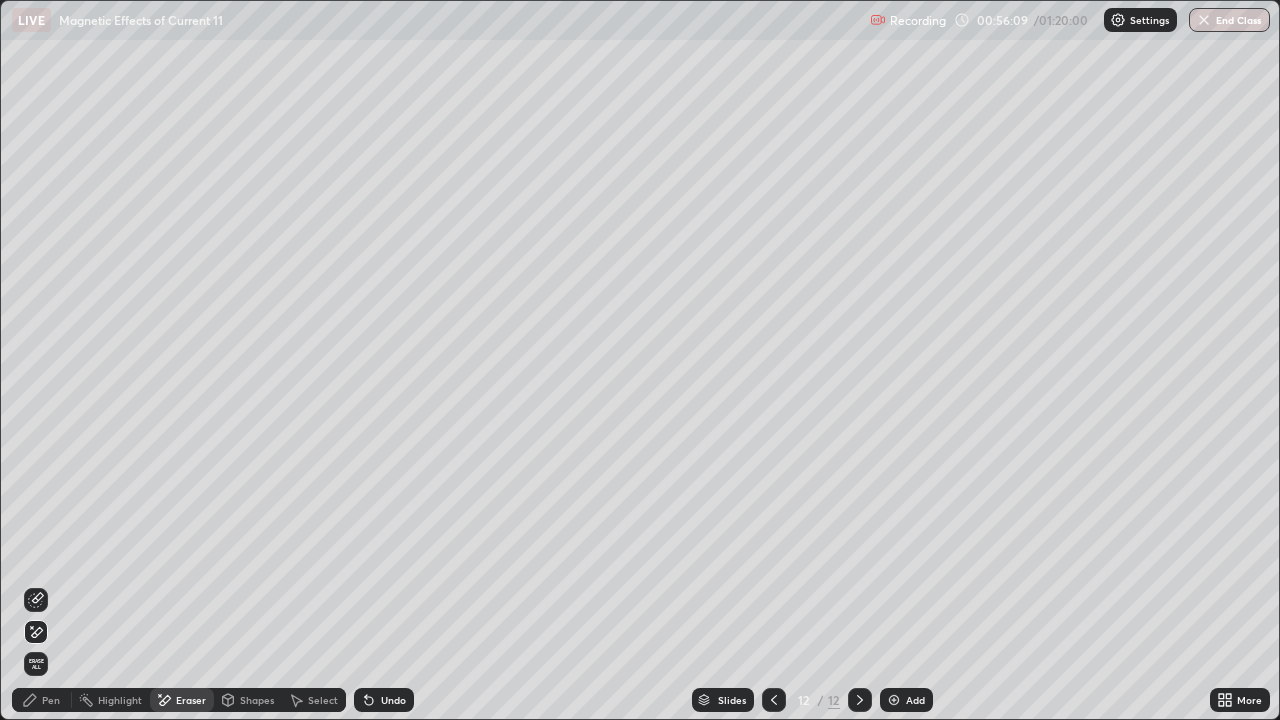 click 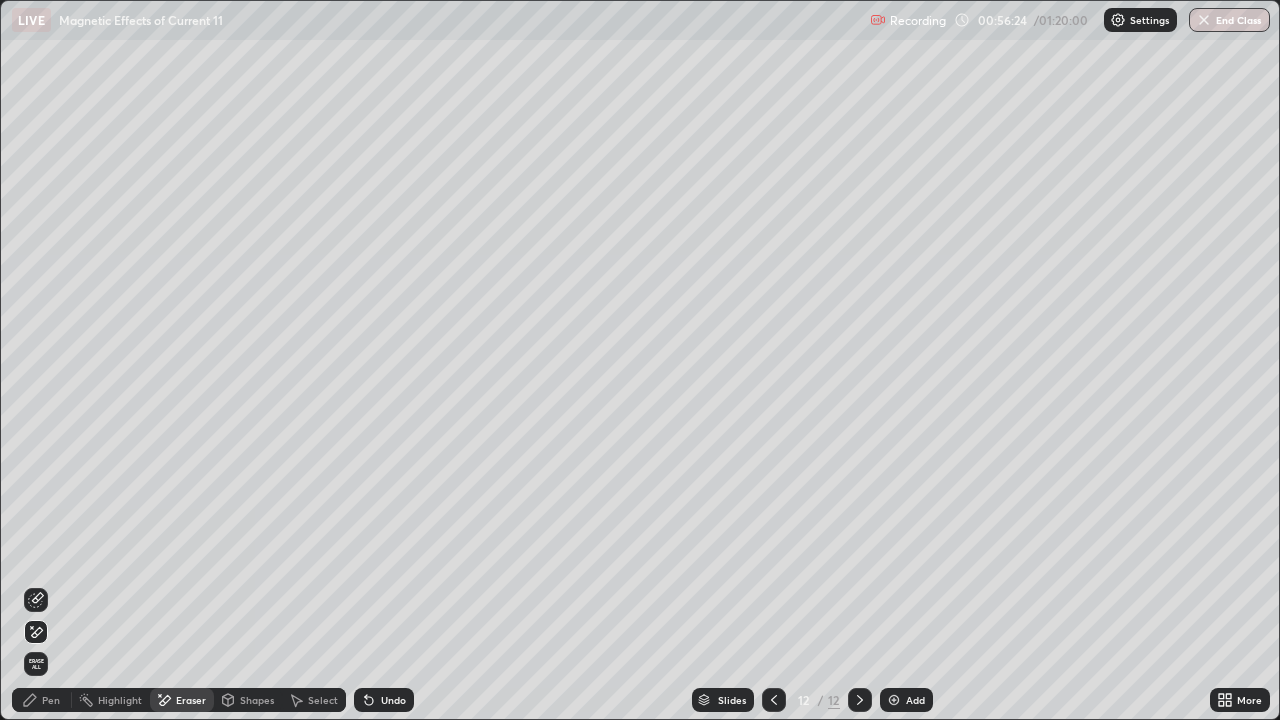 click on "Pen" at bounding box center [42, 700] 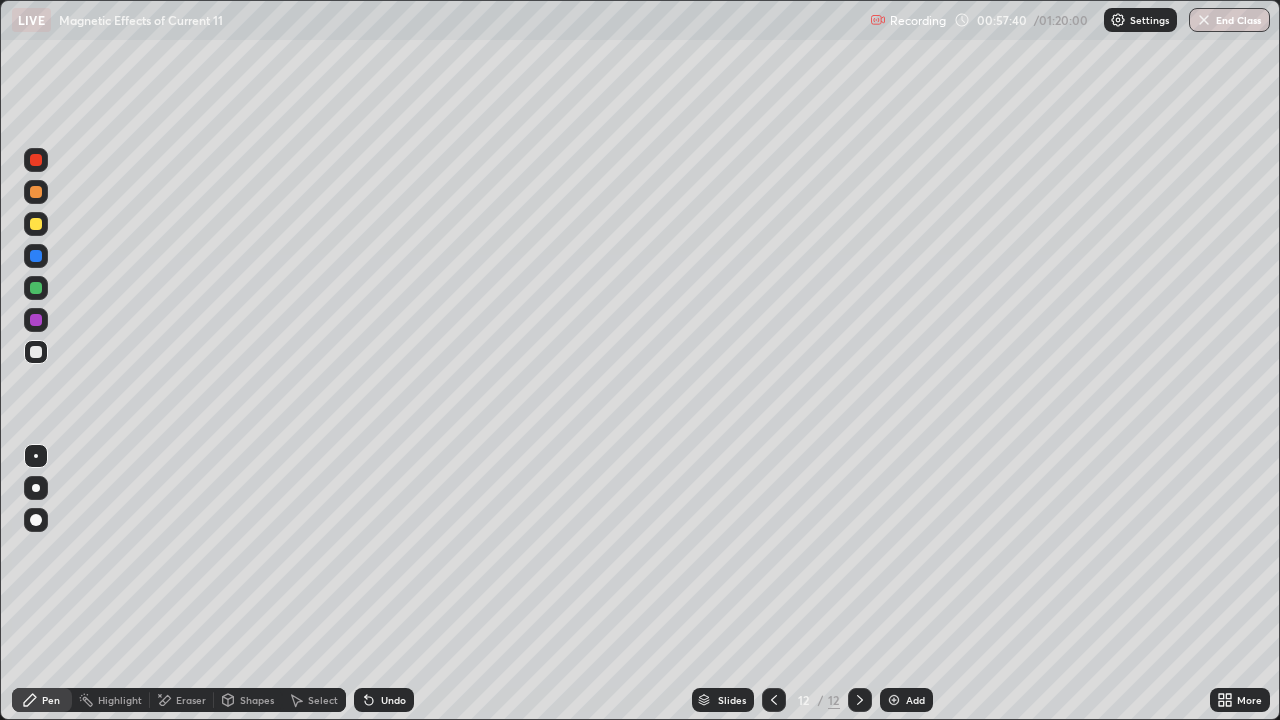 click on "Add" at bounding box center (906, 700) 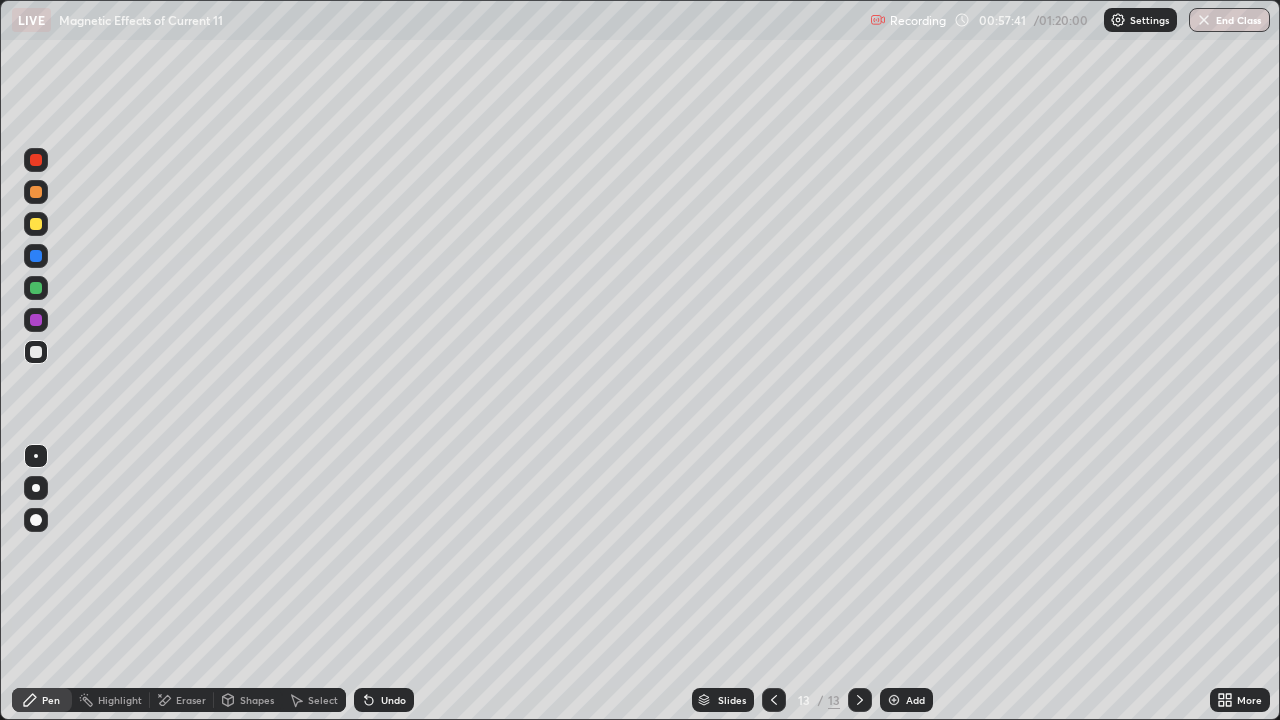 click at bounding box center [36, 224] 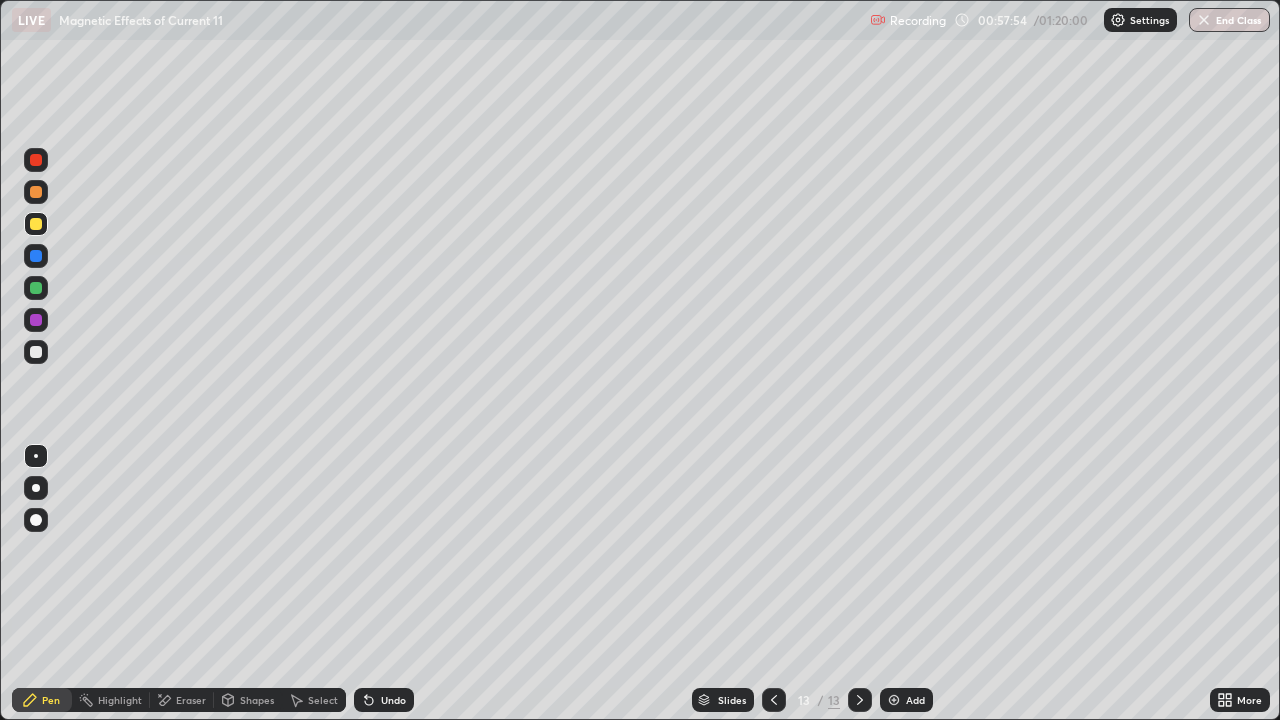 click at bounding box center (36, 352) 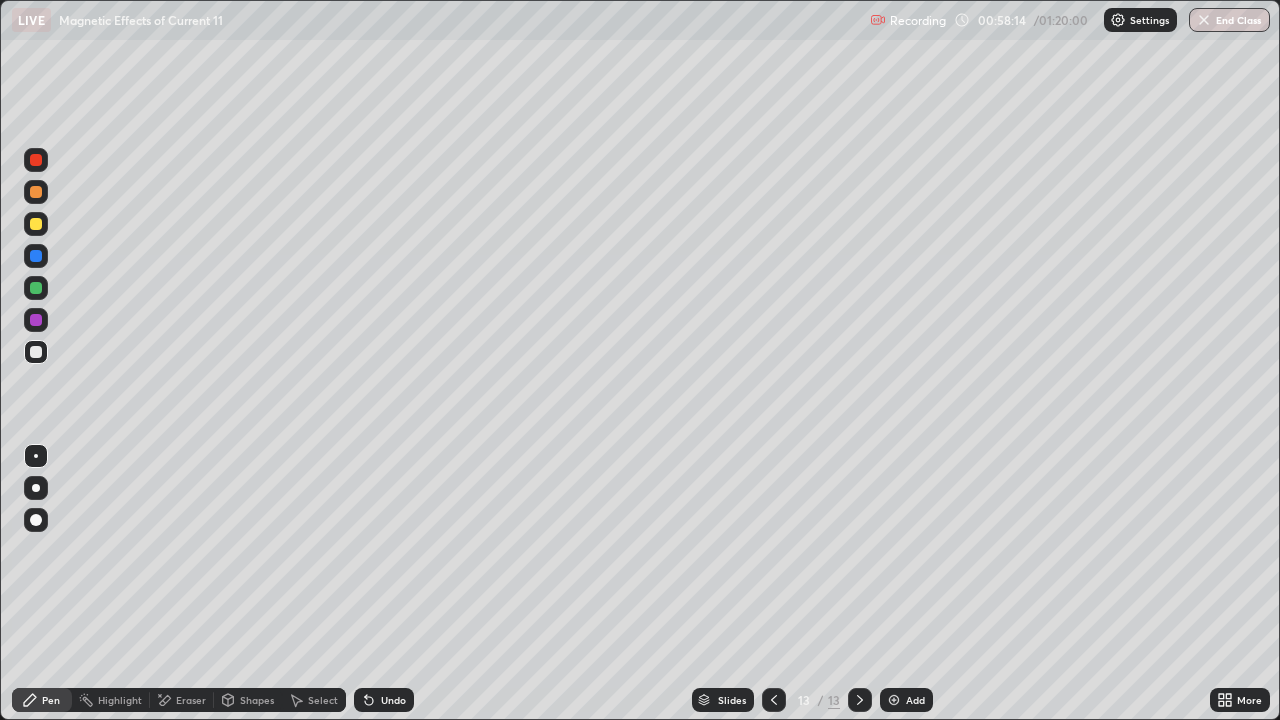 click on "Undo" at bounding box center [384, 700] 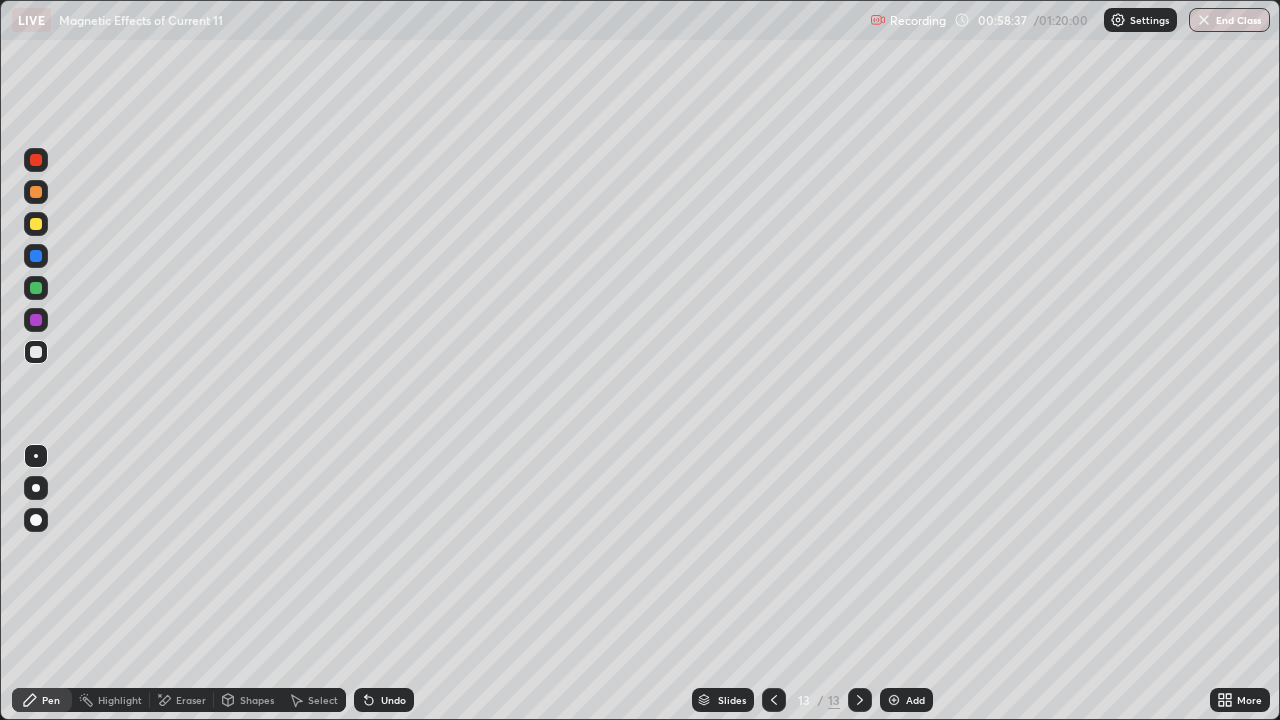 click at bounding box center [36, 352] 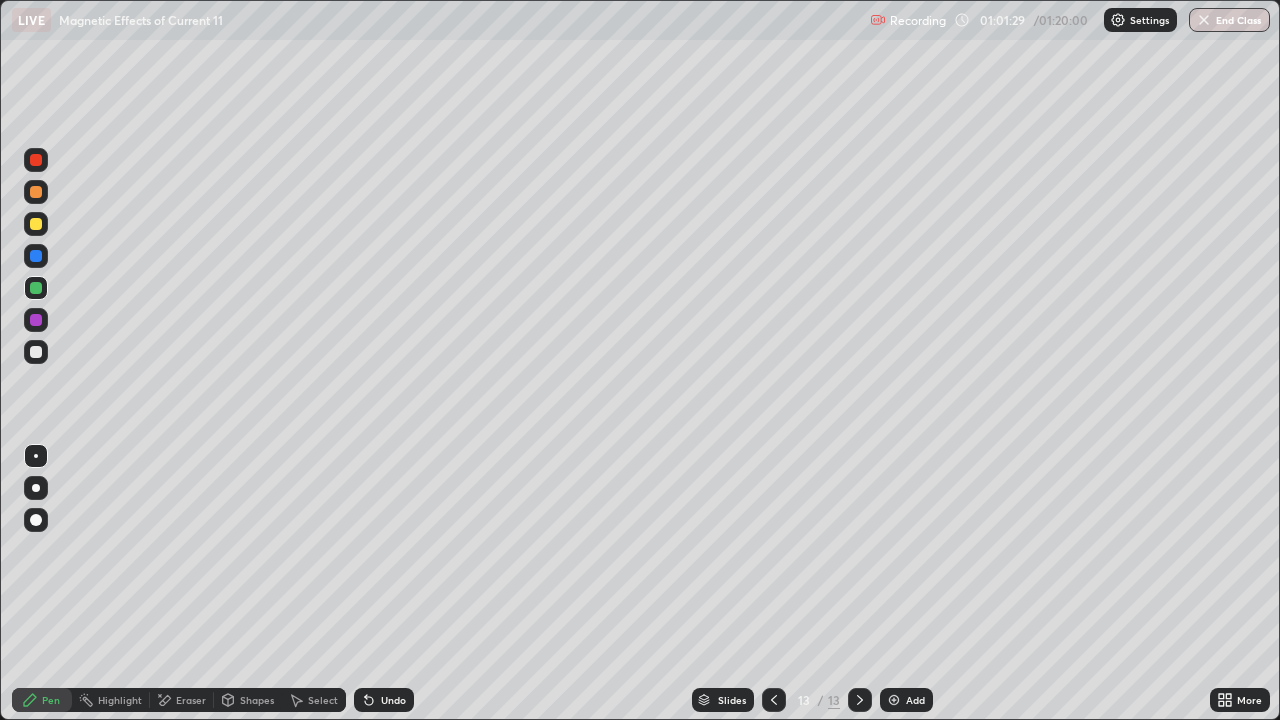 click on "Add" at bounding box center (915, 700) 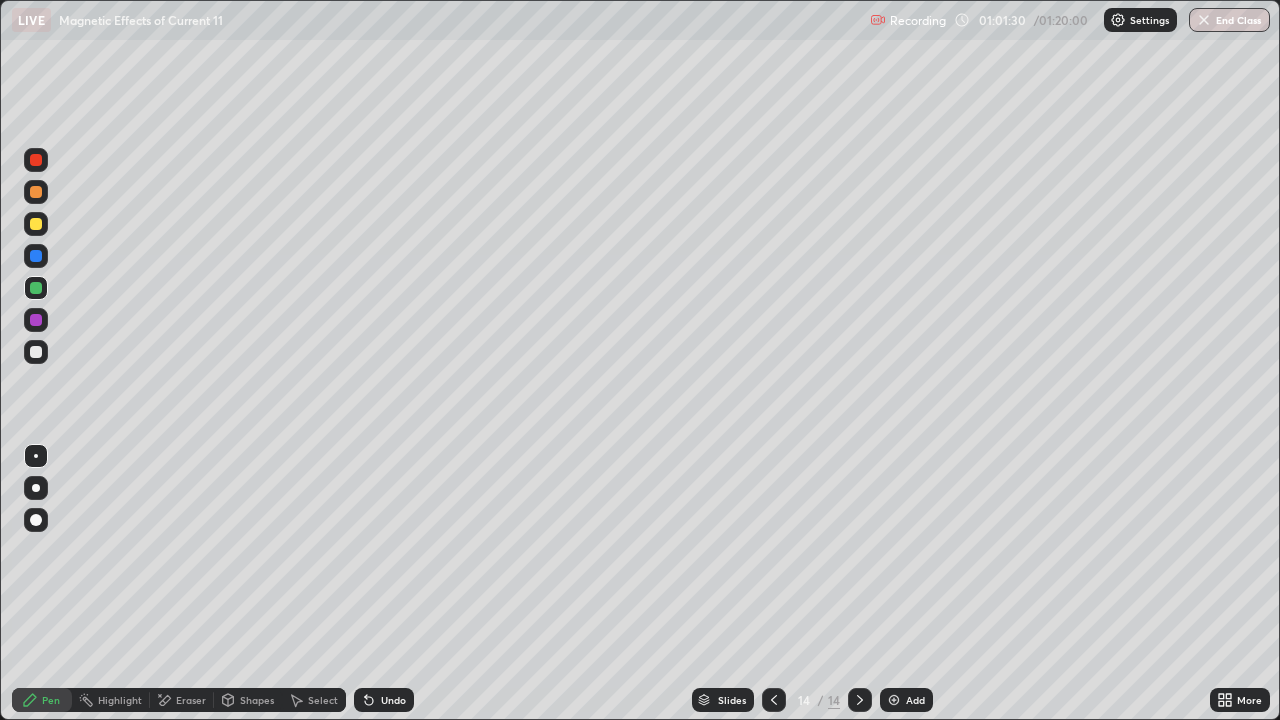 click at bounding box center [36, 352] 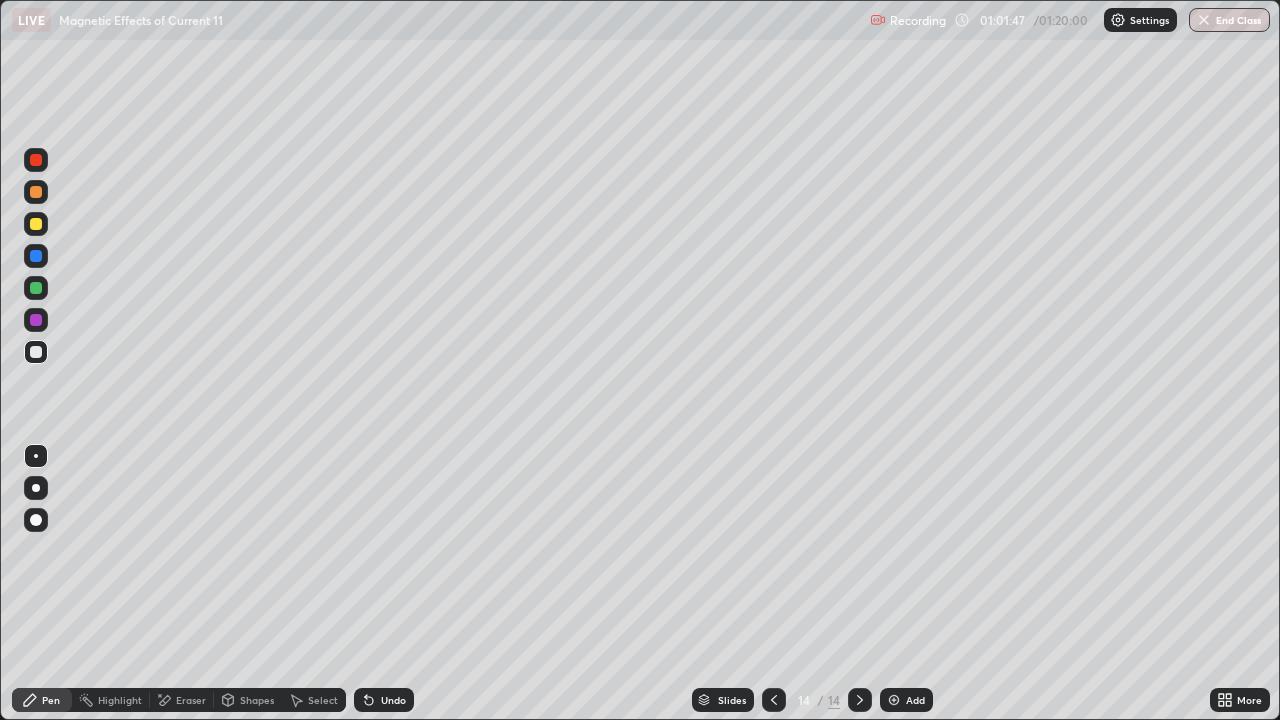 click at bounding box center (36, 352) 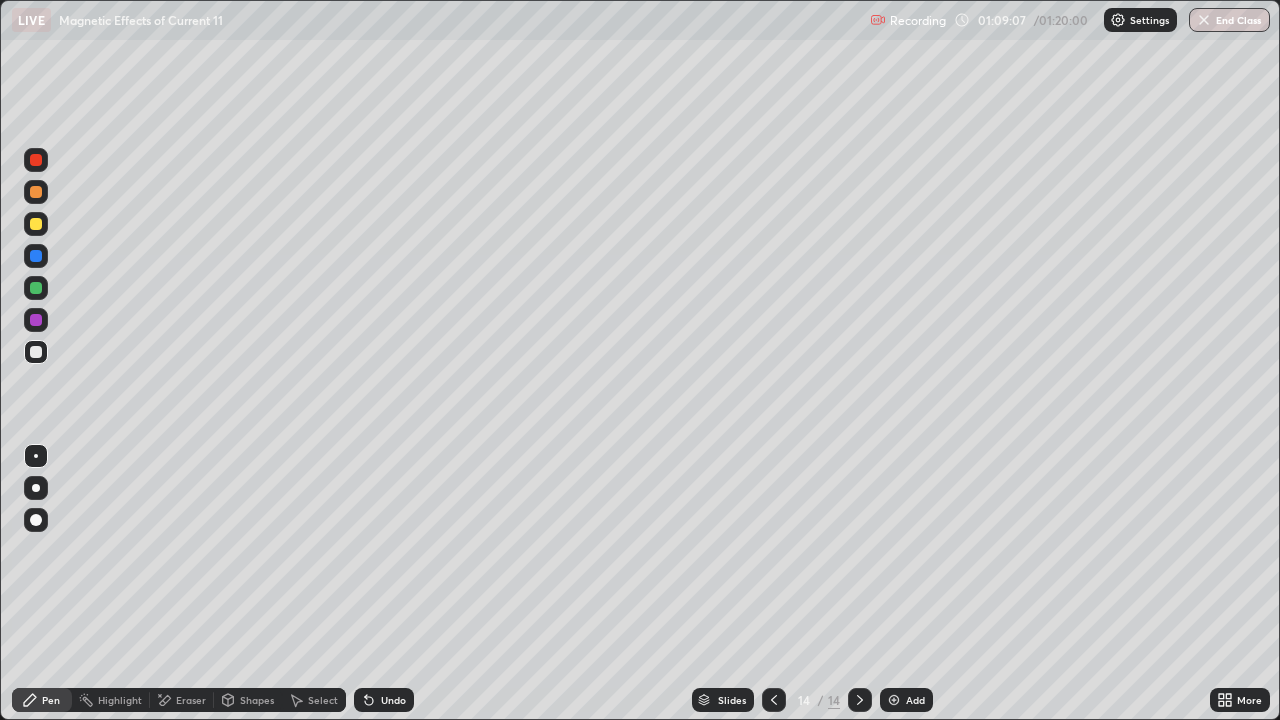 click on "Add" at bounding box center (906, 700) 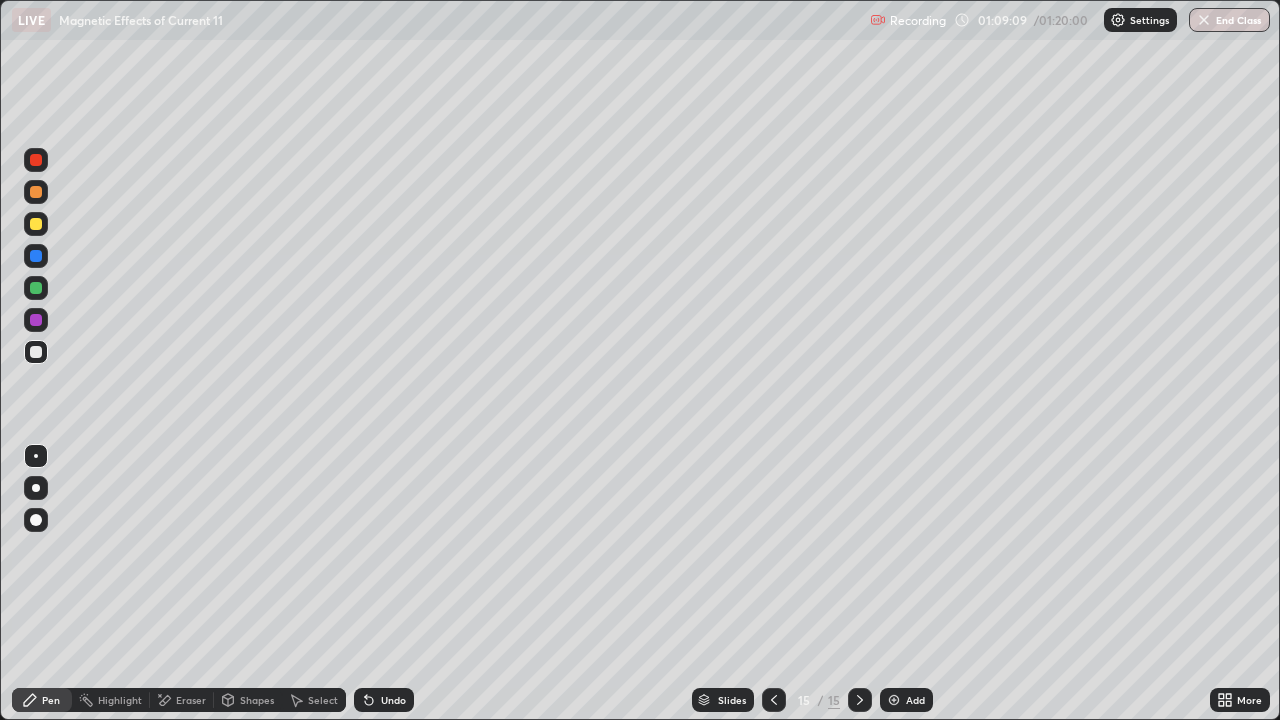 click at bounding box center [36, 224] 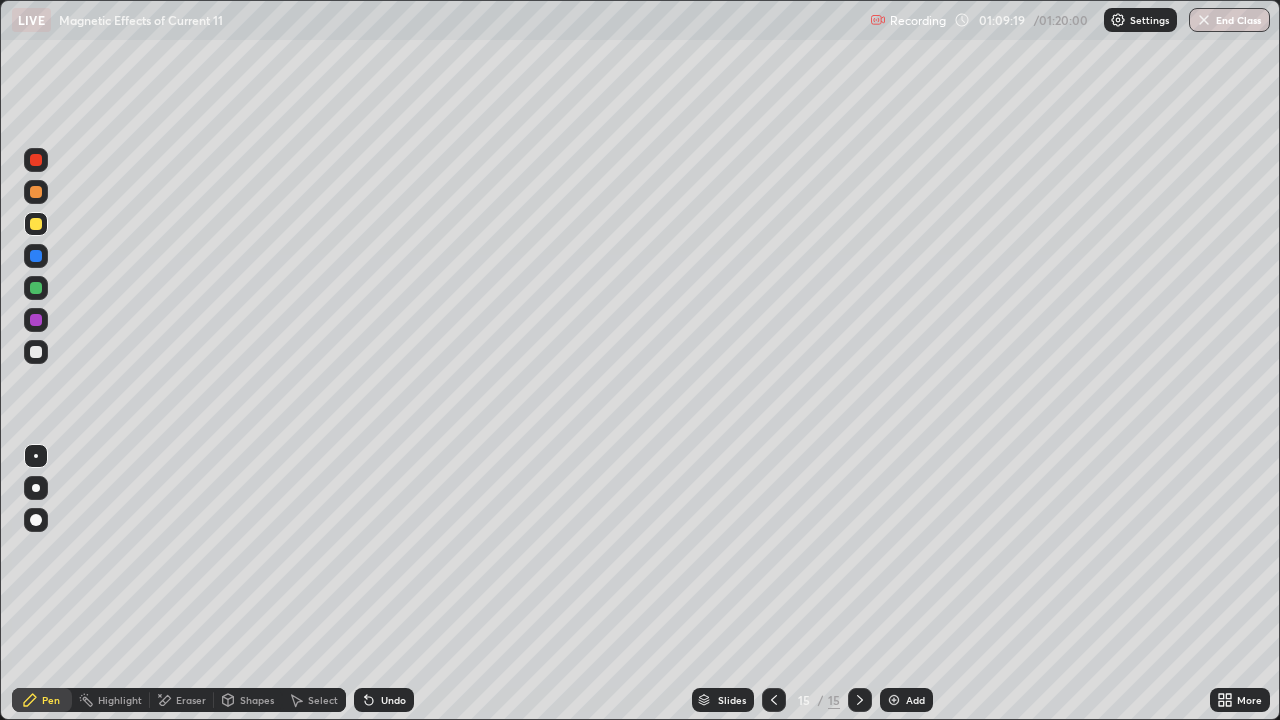 click at bounding box center (36, 352) 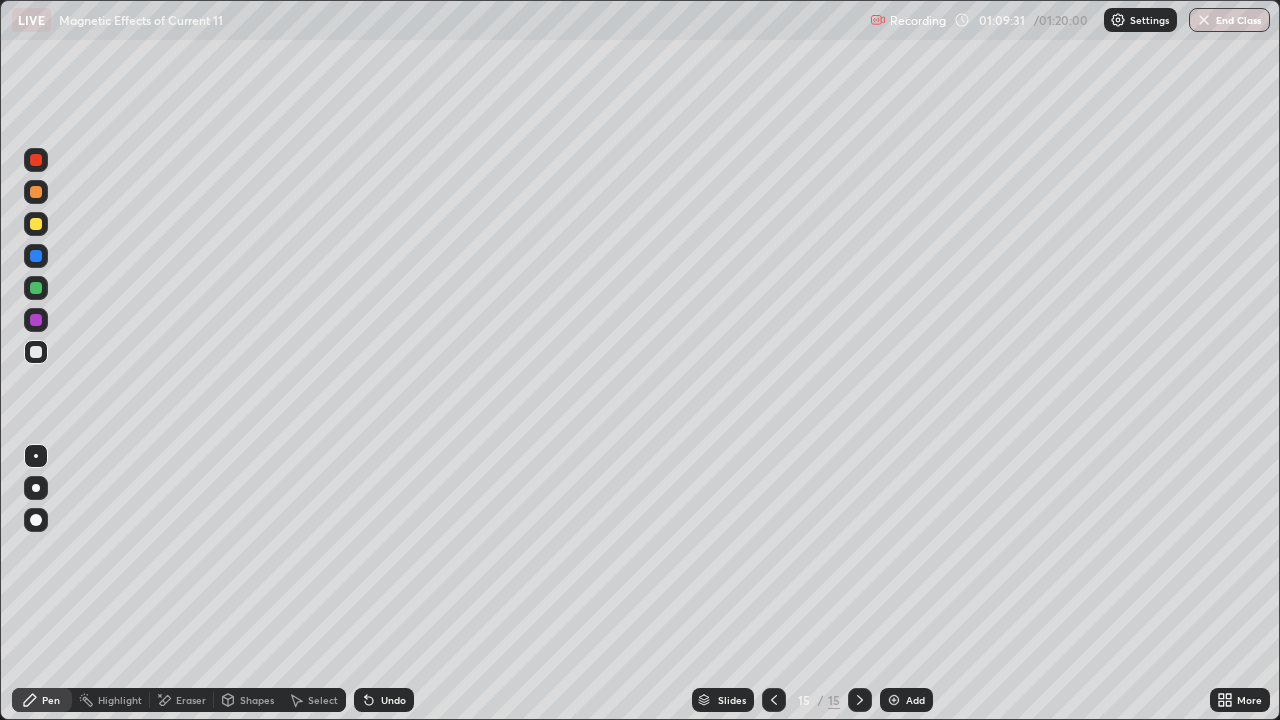 click at bounding box center [36, 352] 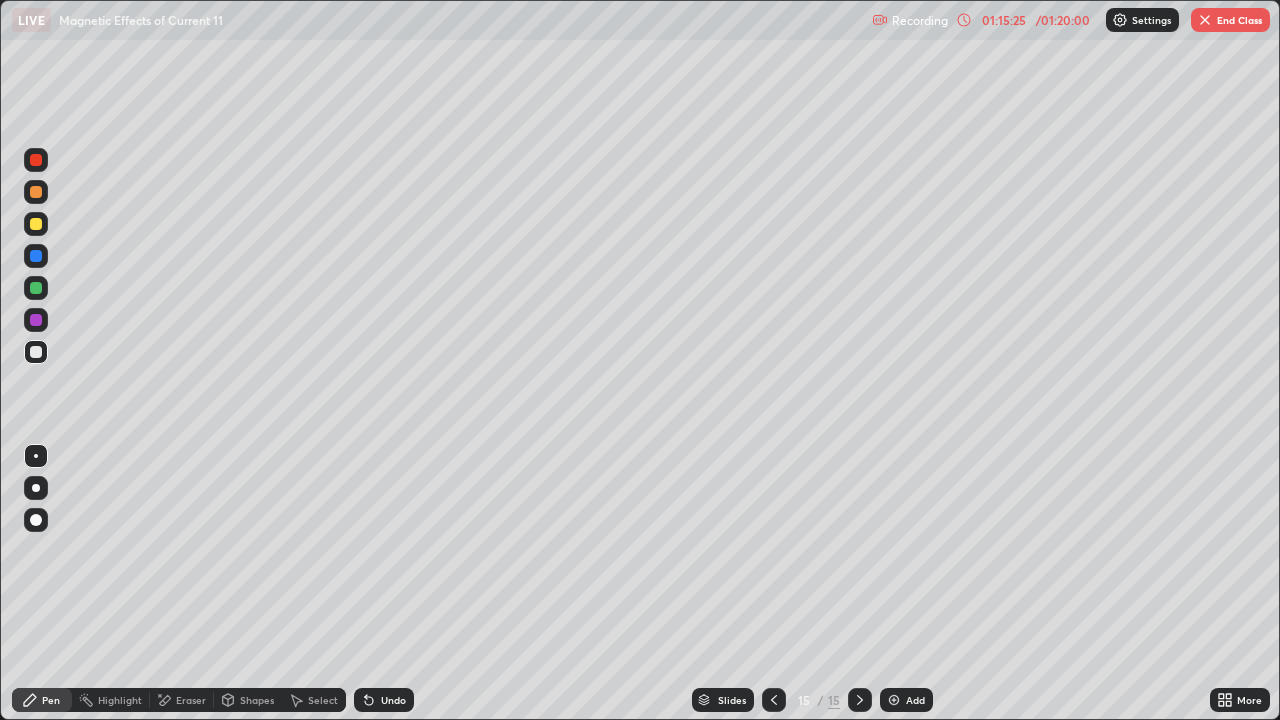 click at bounding box center [36, 224] 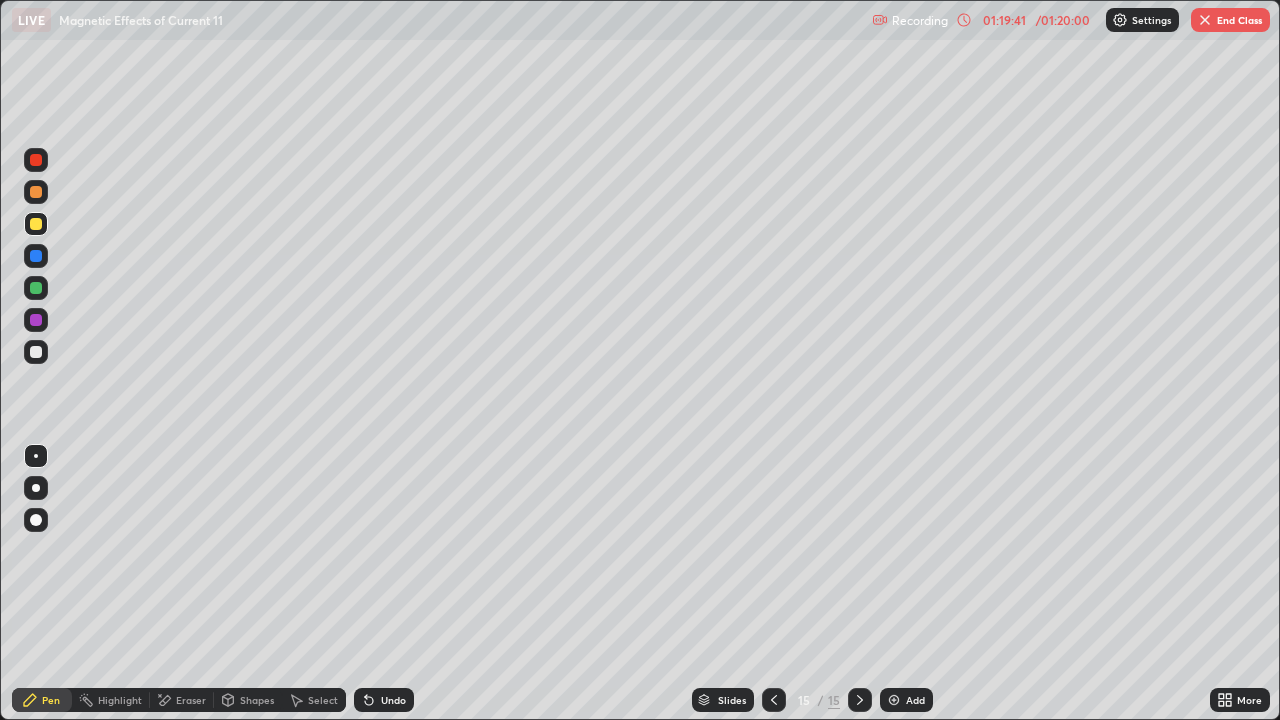 click on "End Class" at bounding box center (1230, 20) 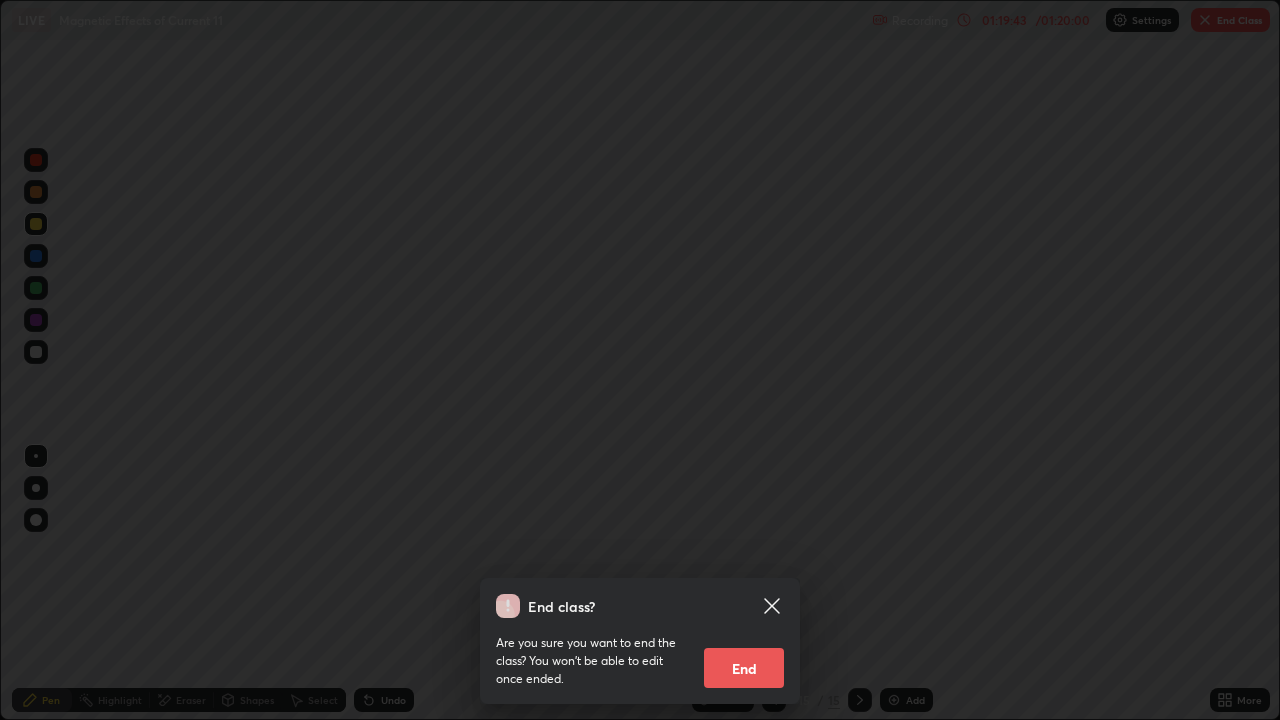 click on "End" at bounding box center [744, 668] 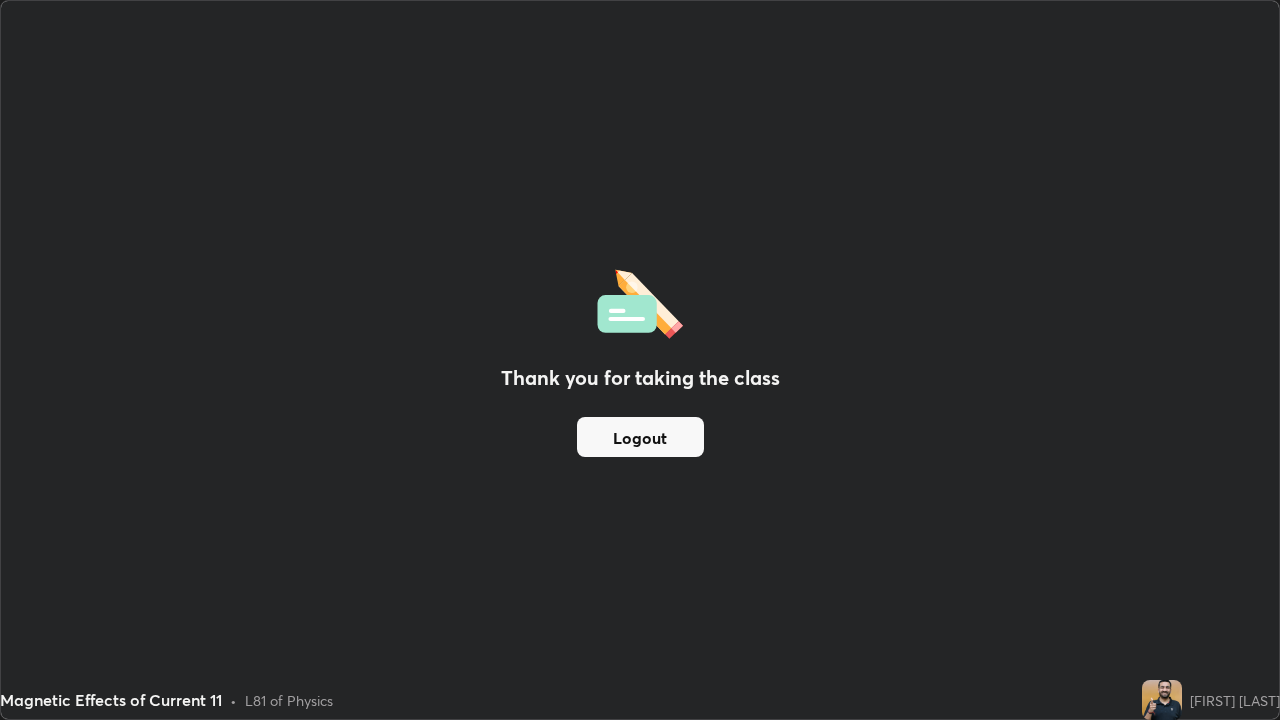 click on "Logout" at bounding box center [640, 437] 